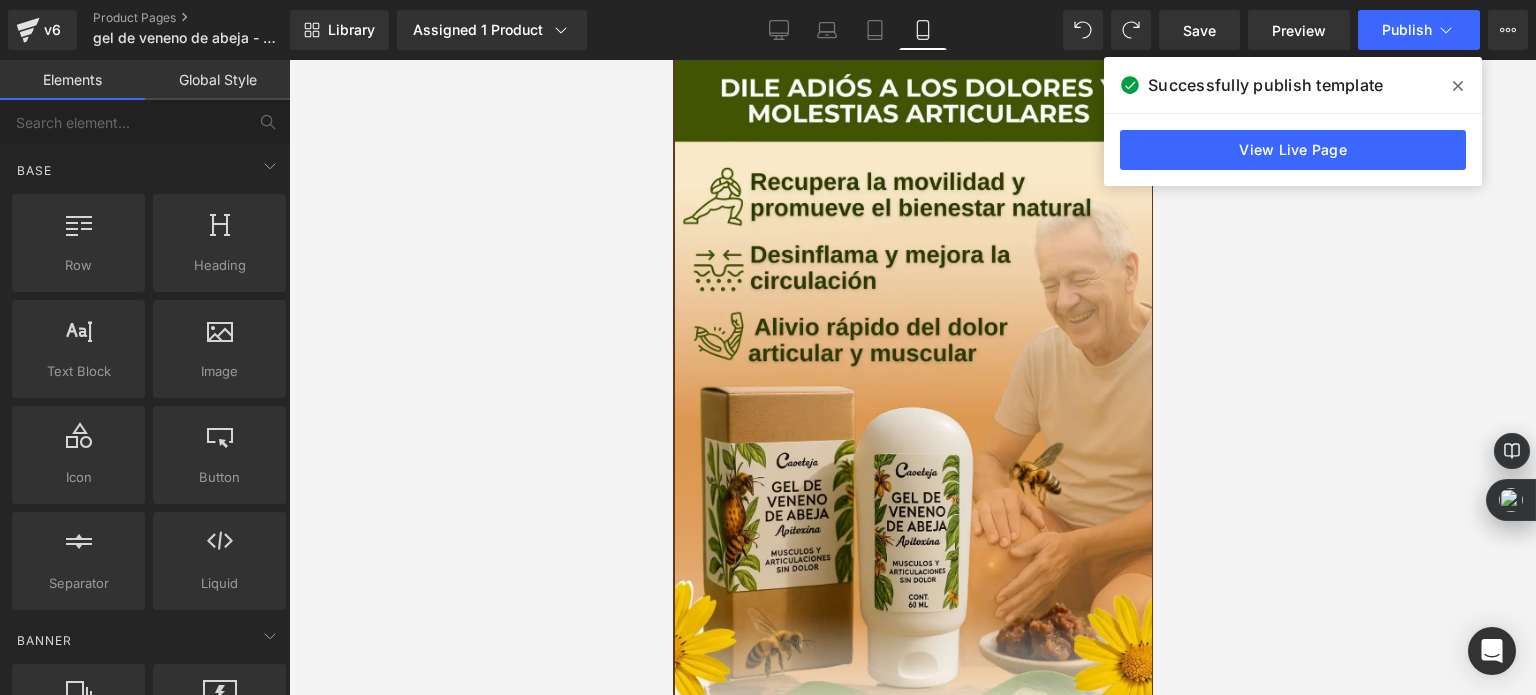 scroll, scrollTop: 2300, scrollLeft: 0, axis: vertical 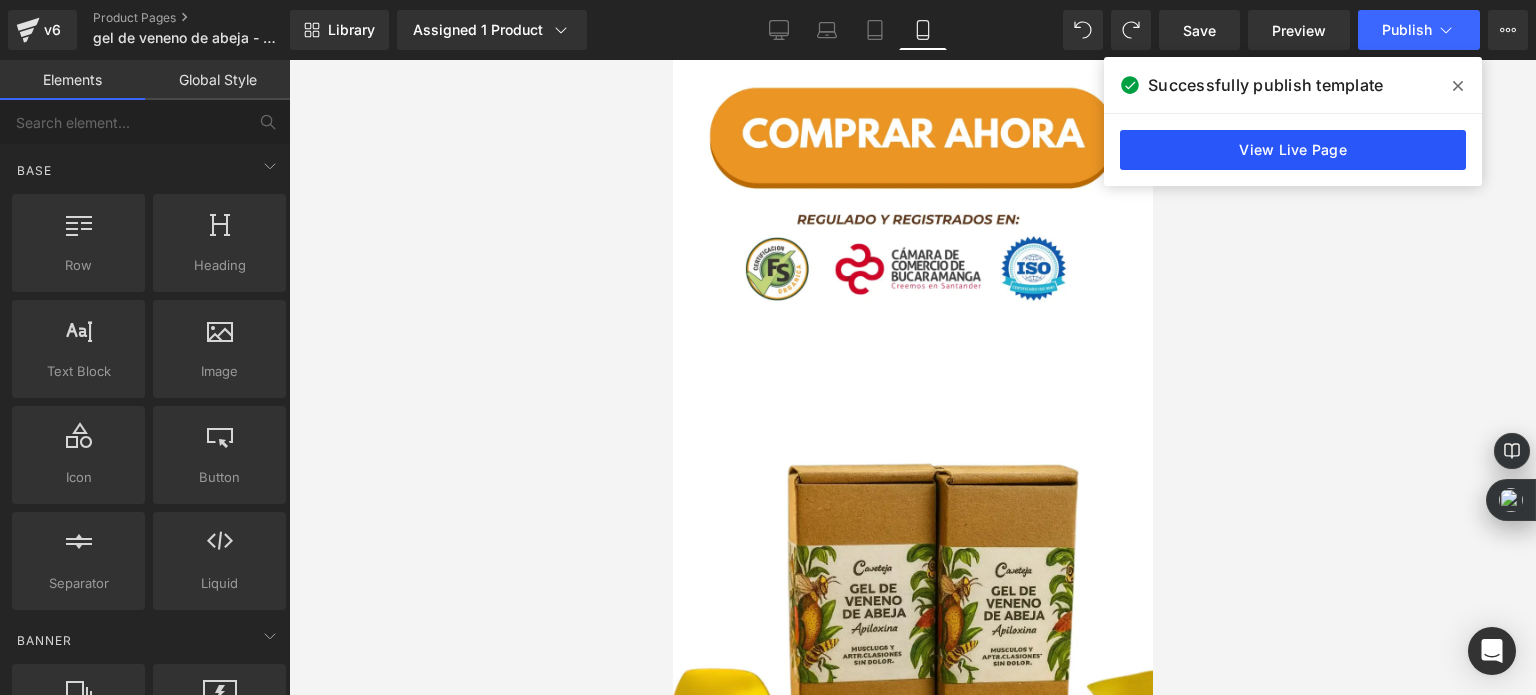 click on "View Live Page" at bounding box center [1293, 150] 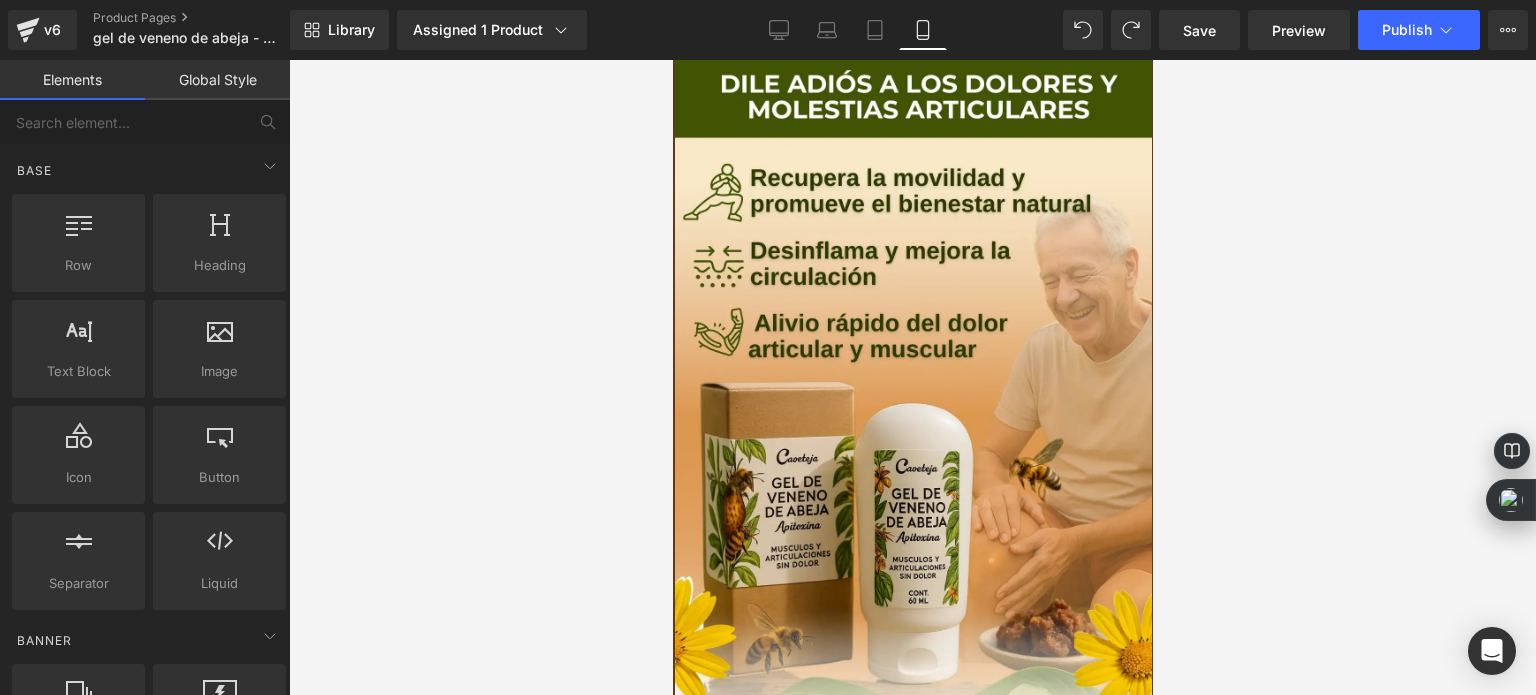 scroll, scrollTop: 0, scrollLeft: 0, axis: both 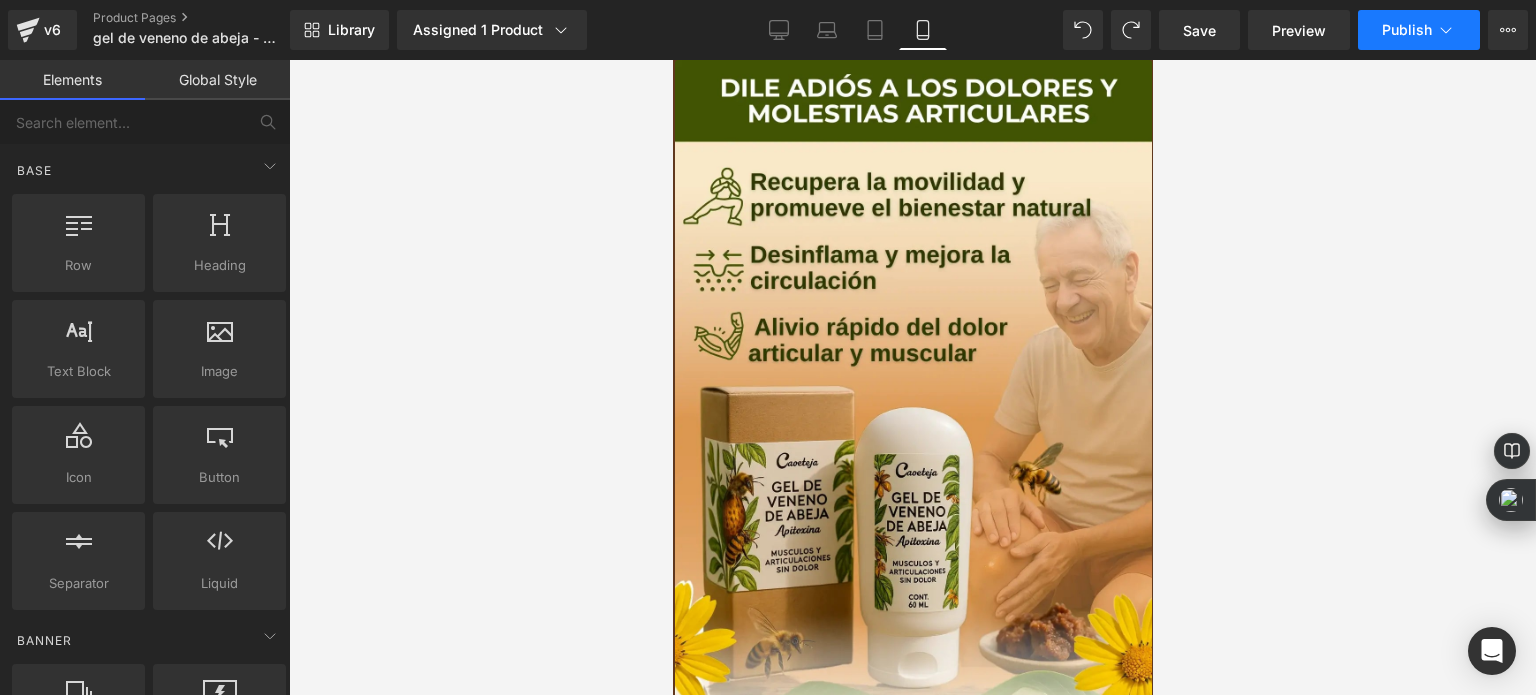 click on "Publish" at bounding box center [1419, 30] 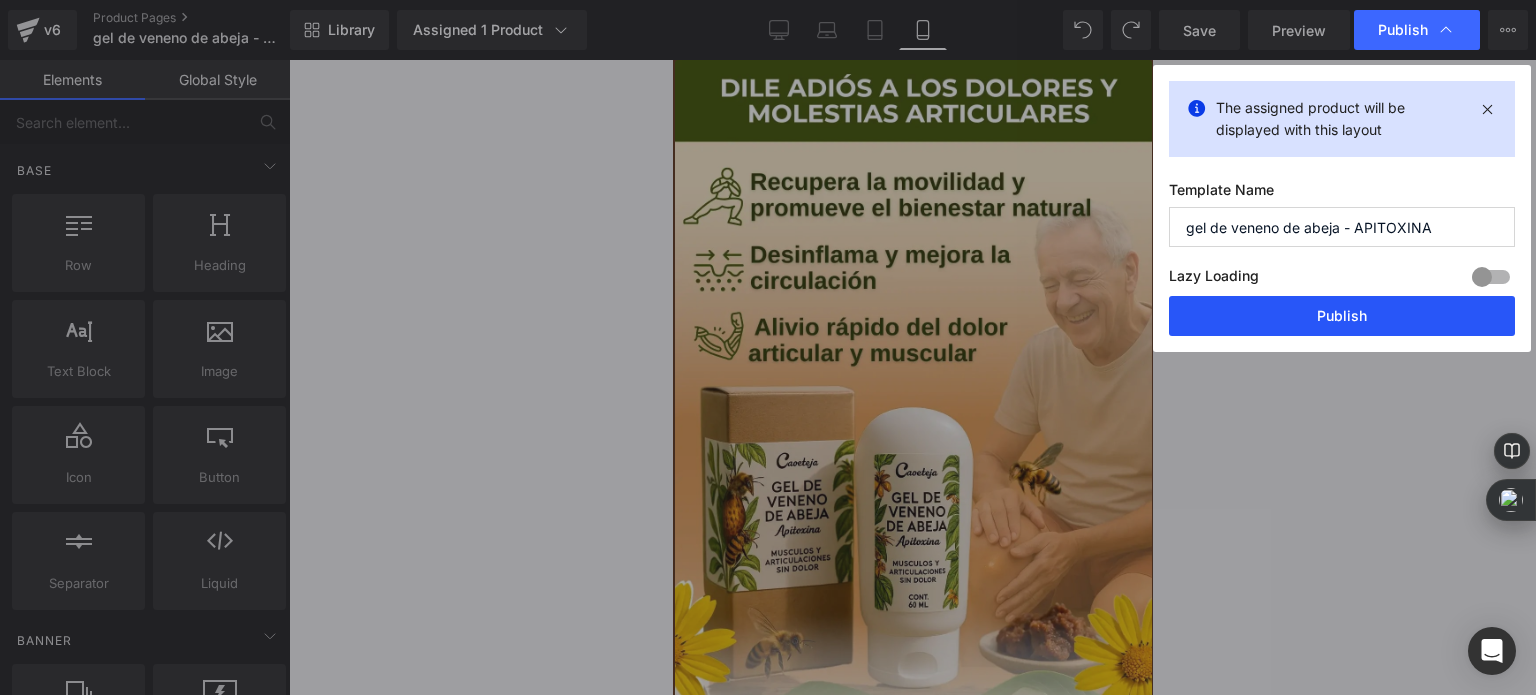 click on "Publish" at bounding box center (1342, 316) 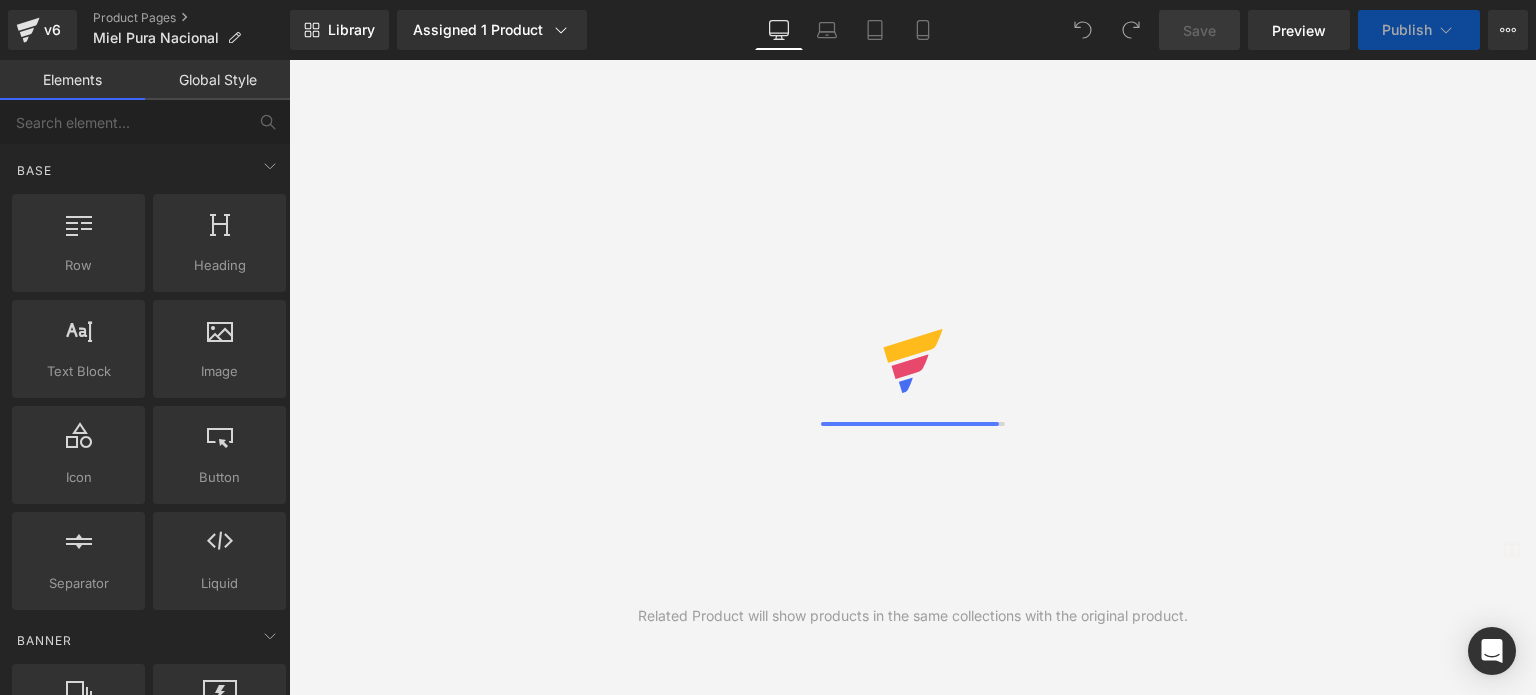 scroll, scrollTop: 0, scrollLeft: 0, axis: both 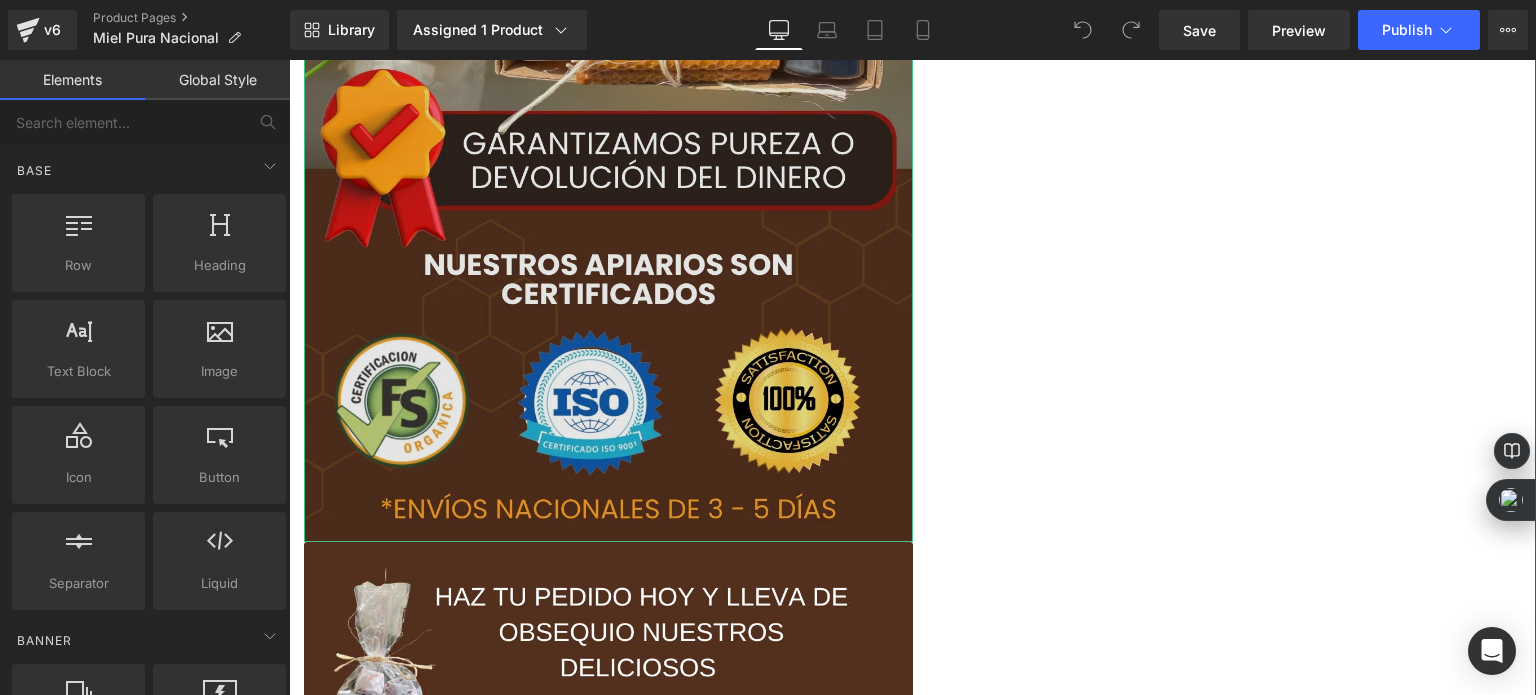 click at bounding box center (608, 1) 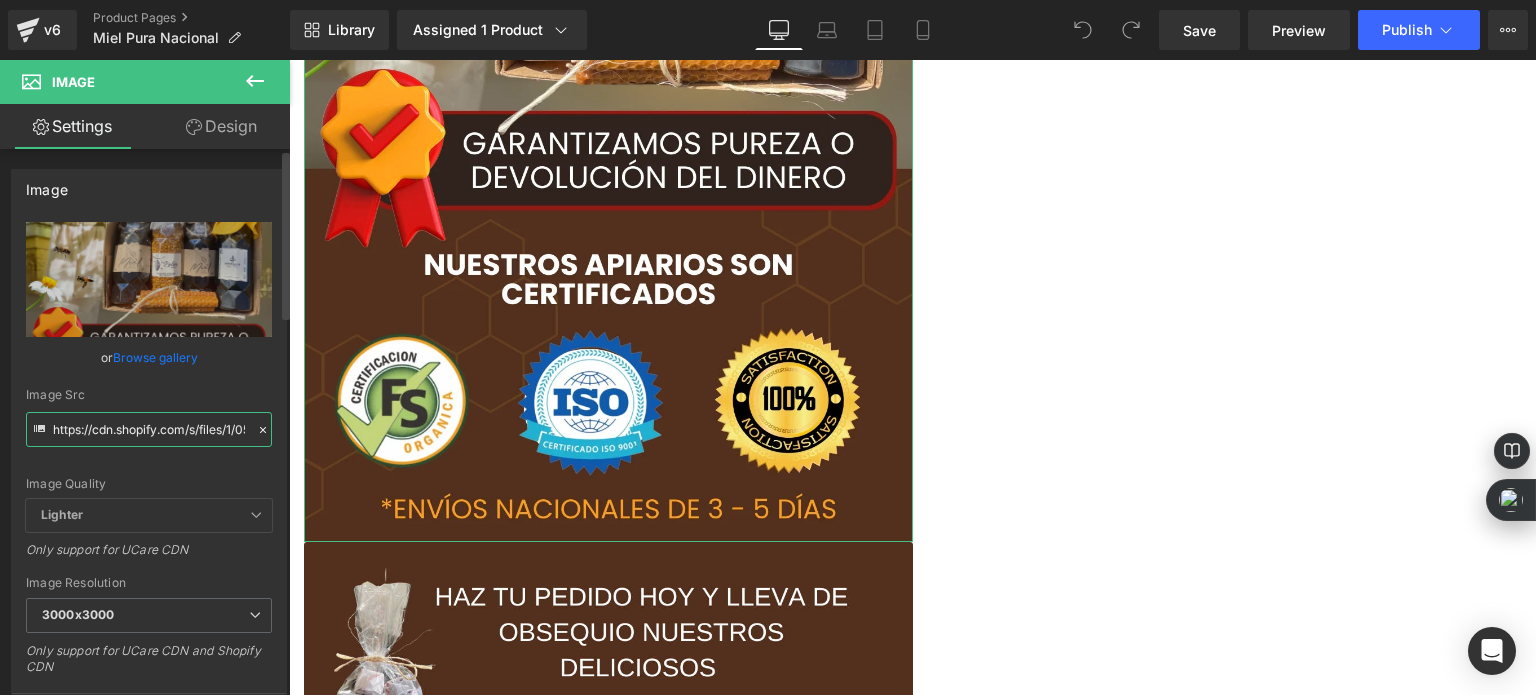 click on "https://cdn.shopify.com/s/files/1/0535/0549/1125/files/Endulza_tus_dias_de_manera_saludable_11_3000x3000.webp?v=1729615093" at bounding box center [149, 429] 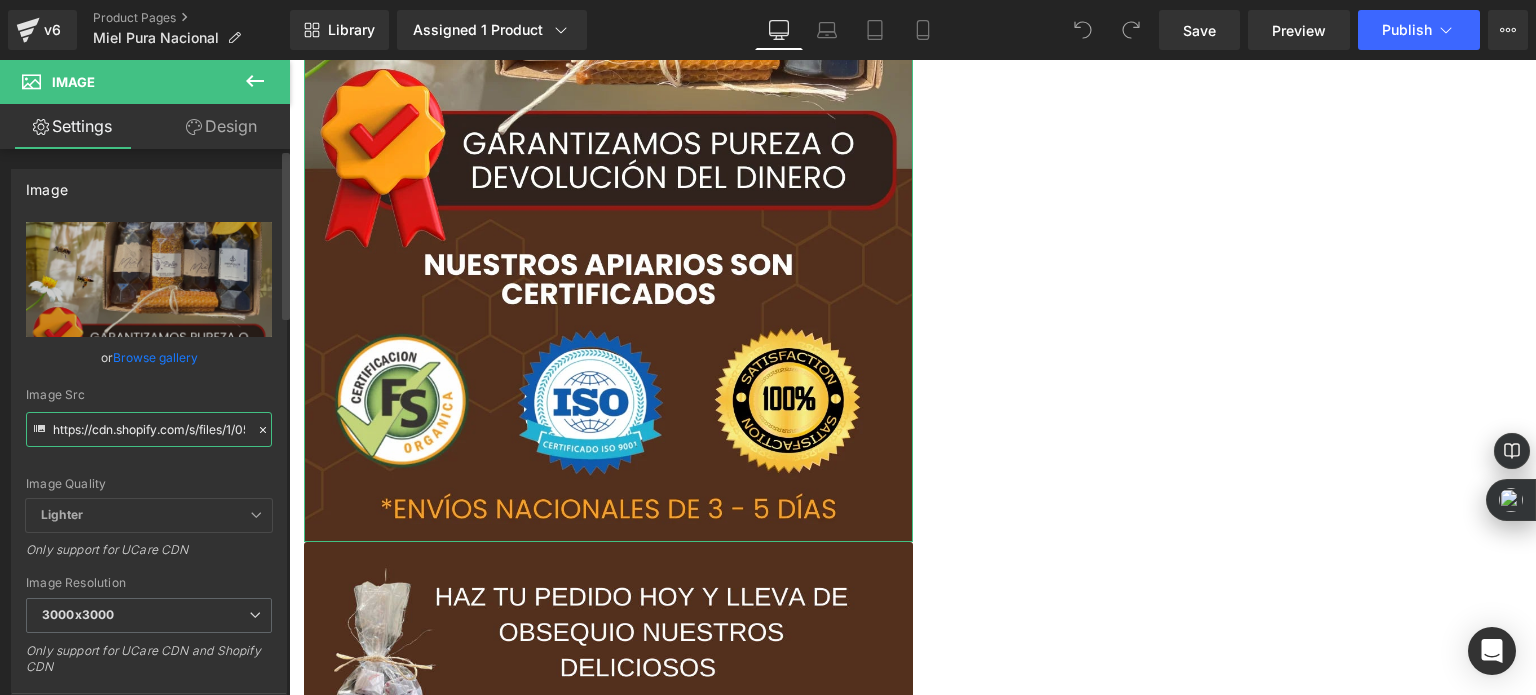 click on "https://cdn.shopify.com/s/files/1/0535/0549/1125/files/Endulza_tus_dias_de_manera_saludable_11_3000x3000.webp?v=1729615093" at bounding box center (149, 429) 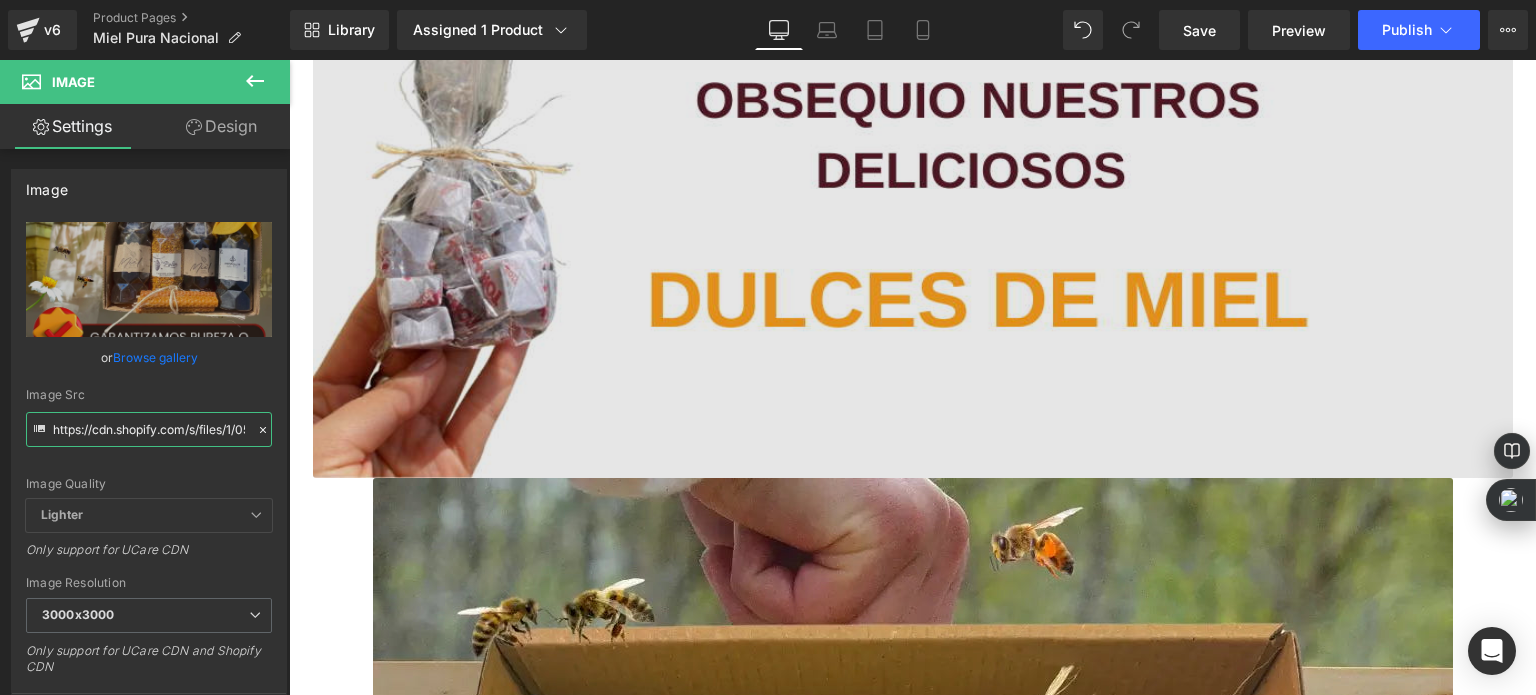 scroll, scrollTop: 3400, scrollLeft: 0, axis: vertical 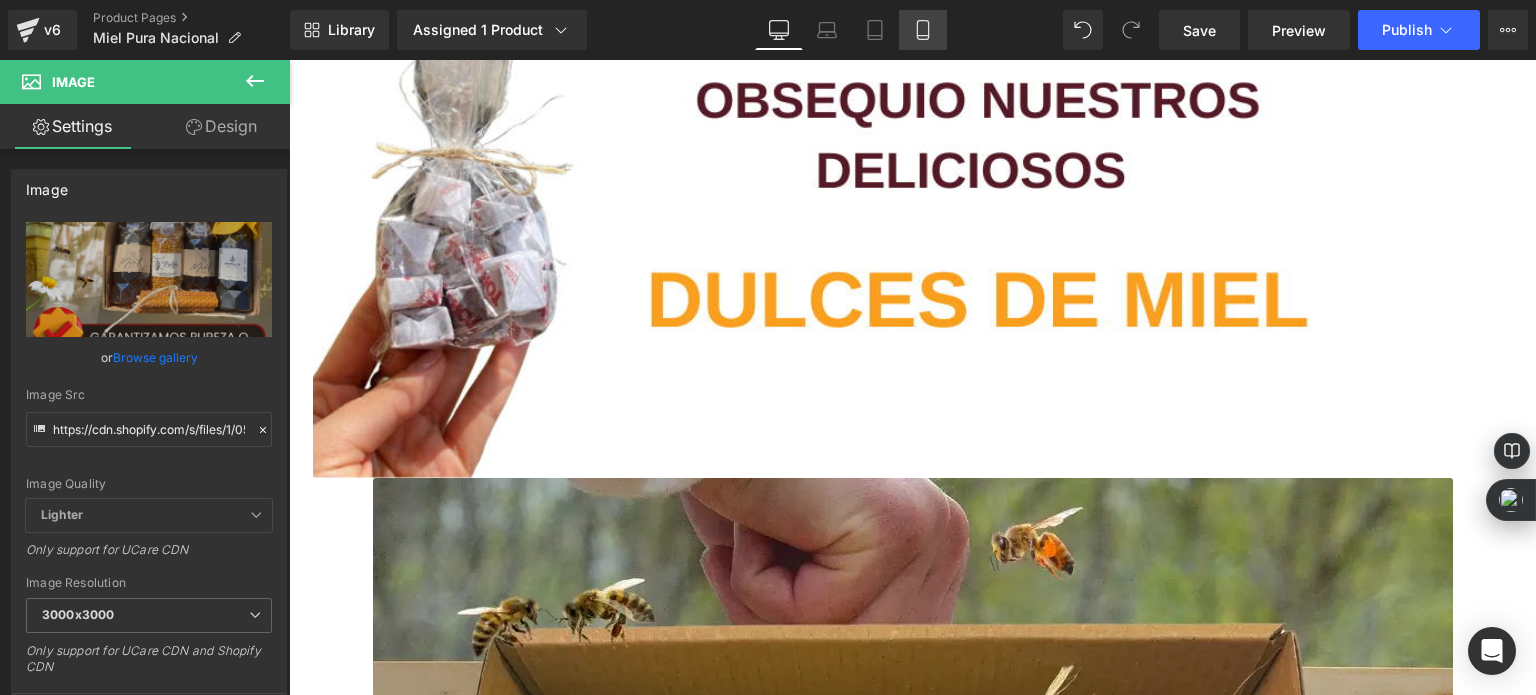 click on "Mobile" at bounding box center (923, 30) 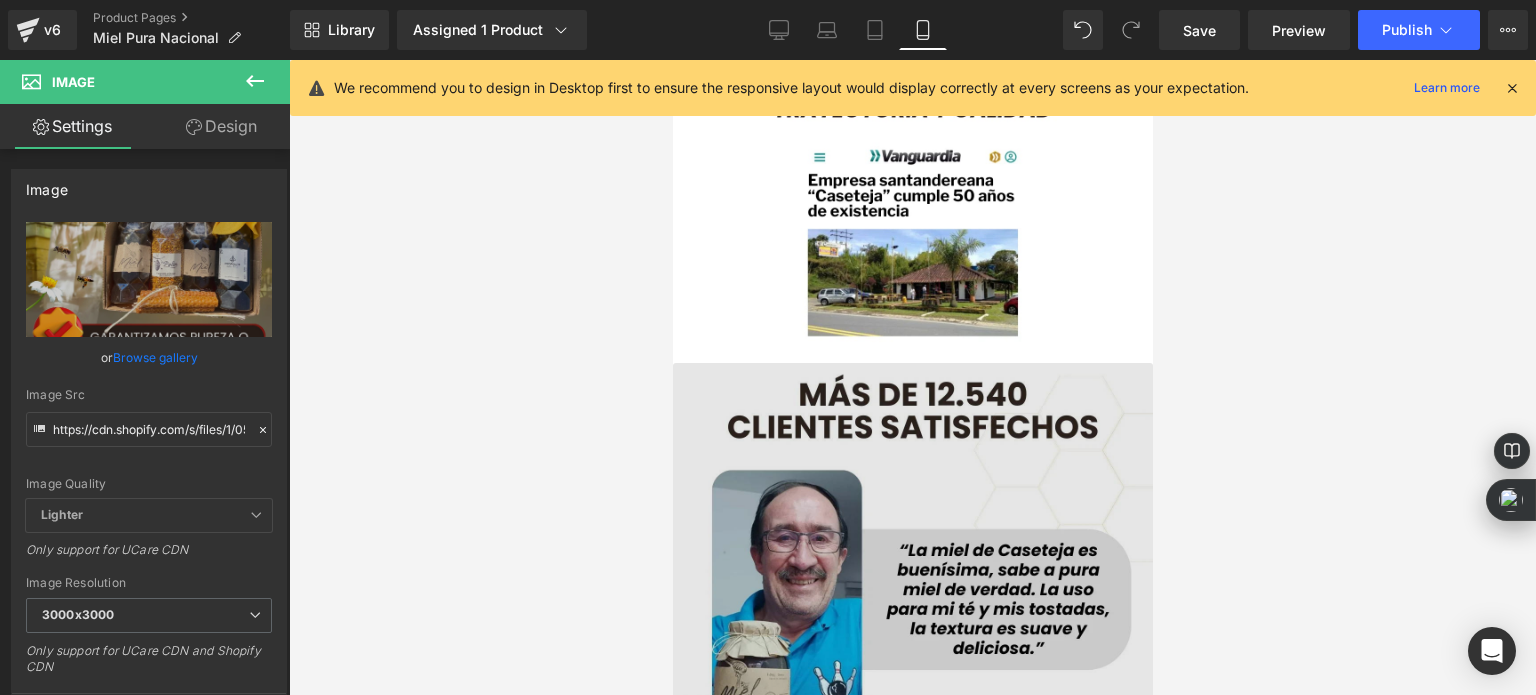 scroll, scrollTop: 6400, scrollLeft: 0, axis: vertical 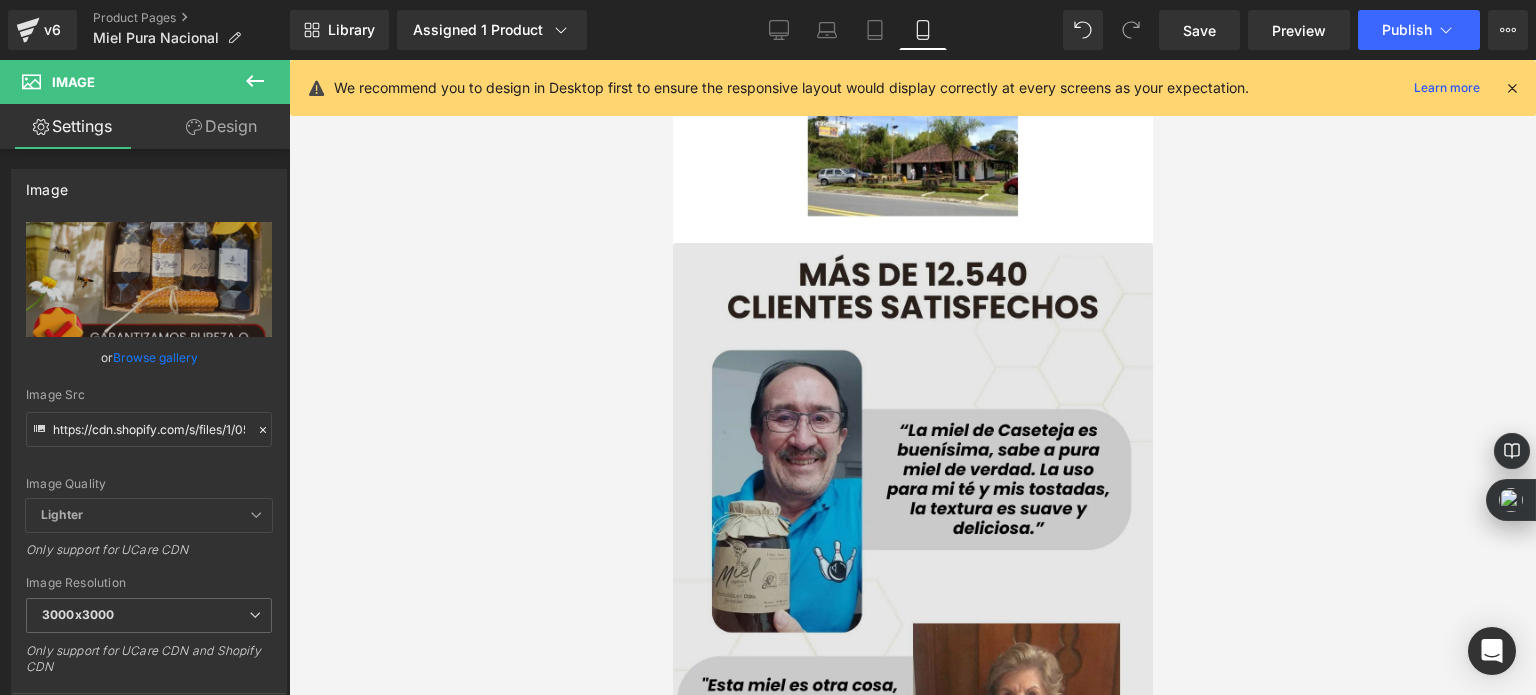 click at bounding box center [912, 708] 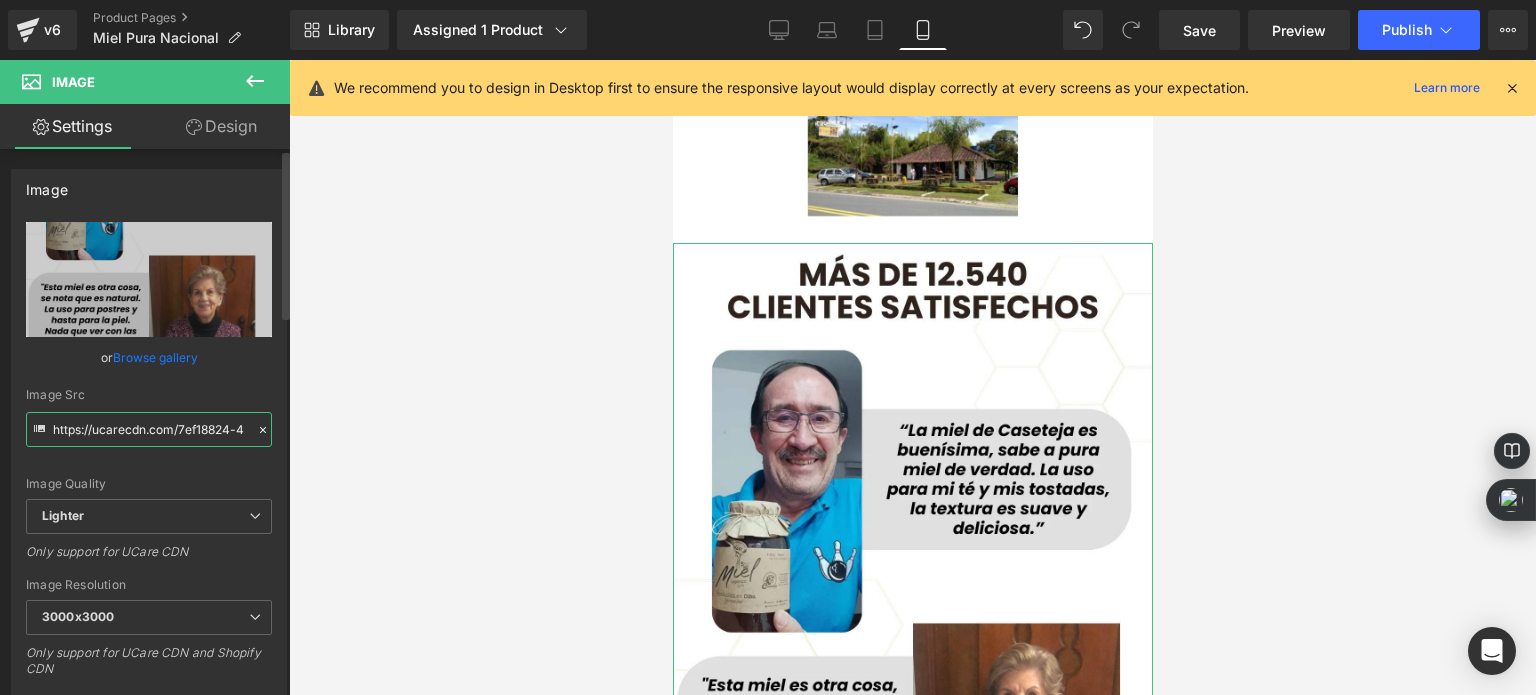 click on "https://ucarecdn.com/7ef18824-424e-4a1d-8dff-f317c4a88bb9/-/format/auto/-/preview/3000x3000/-/quality/lighter/Dise%C3%B1o%20sin%20t%C3%ADtulo%20_24_.png" at bounding box center [149, 429] 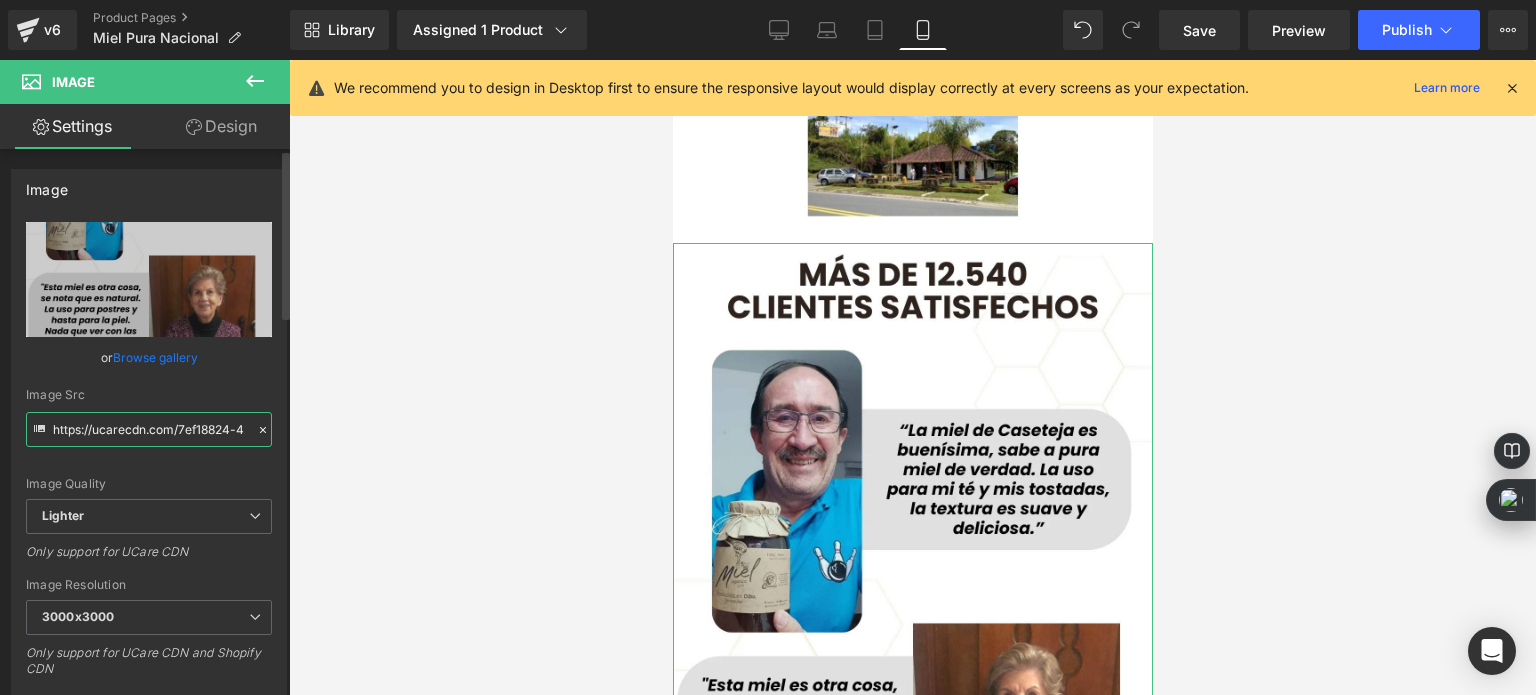 click on "https://ucarecdn.com/7ef18824-424e-4a1d-8dff-f317c4a88bb9/-/format/auto/-/preview/3000x3000/-/quality/lighter/Dise%C3%B1o%20sin%20t%C3%ADtulo%20_24_.png" at bounding box center (149, 429) 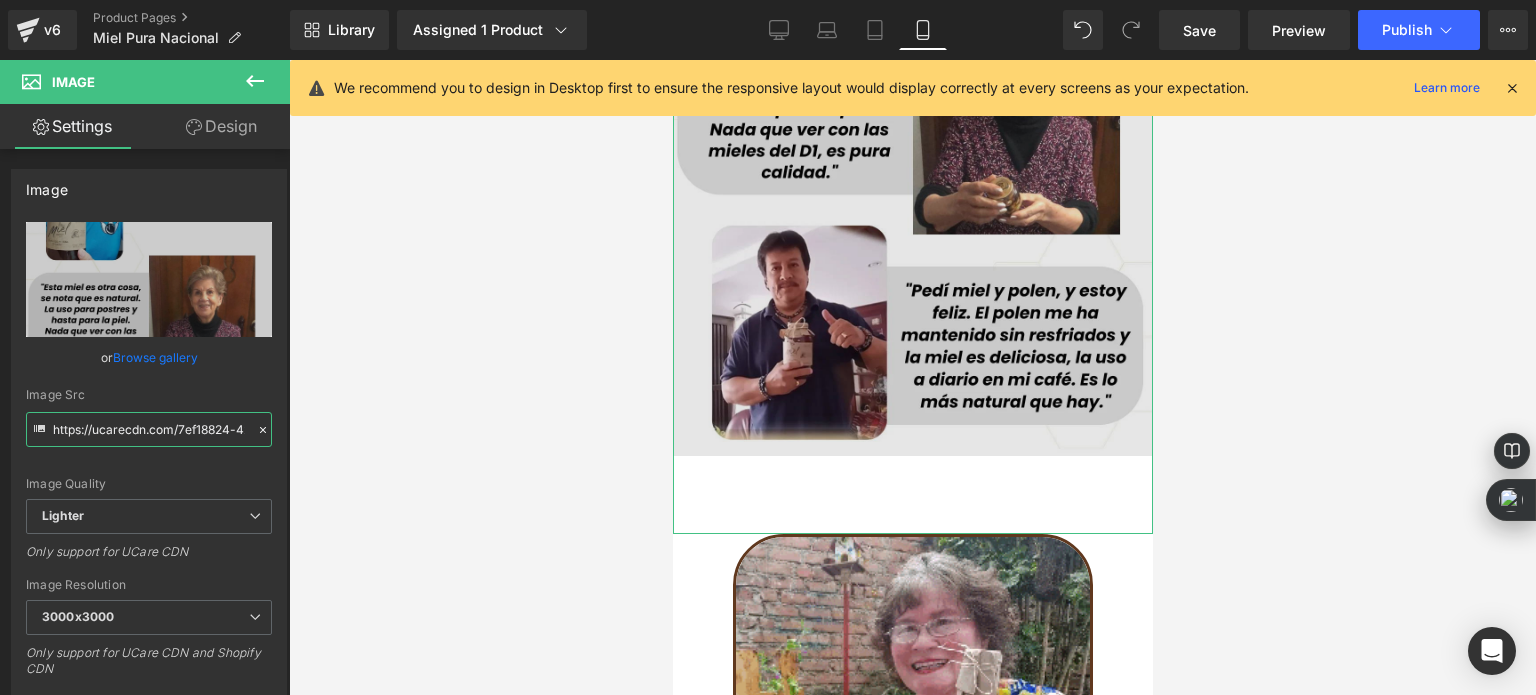 scroll, scrollTop: 7200, scrollLeft: 0, axis: vertical 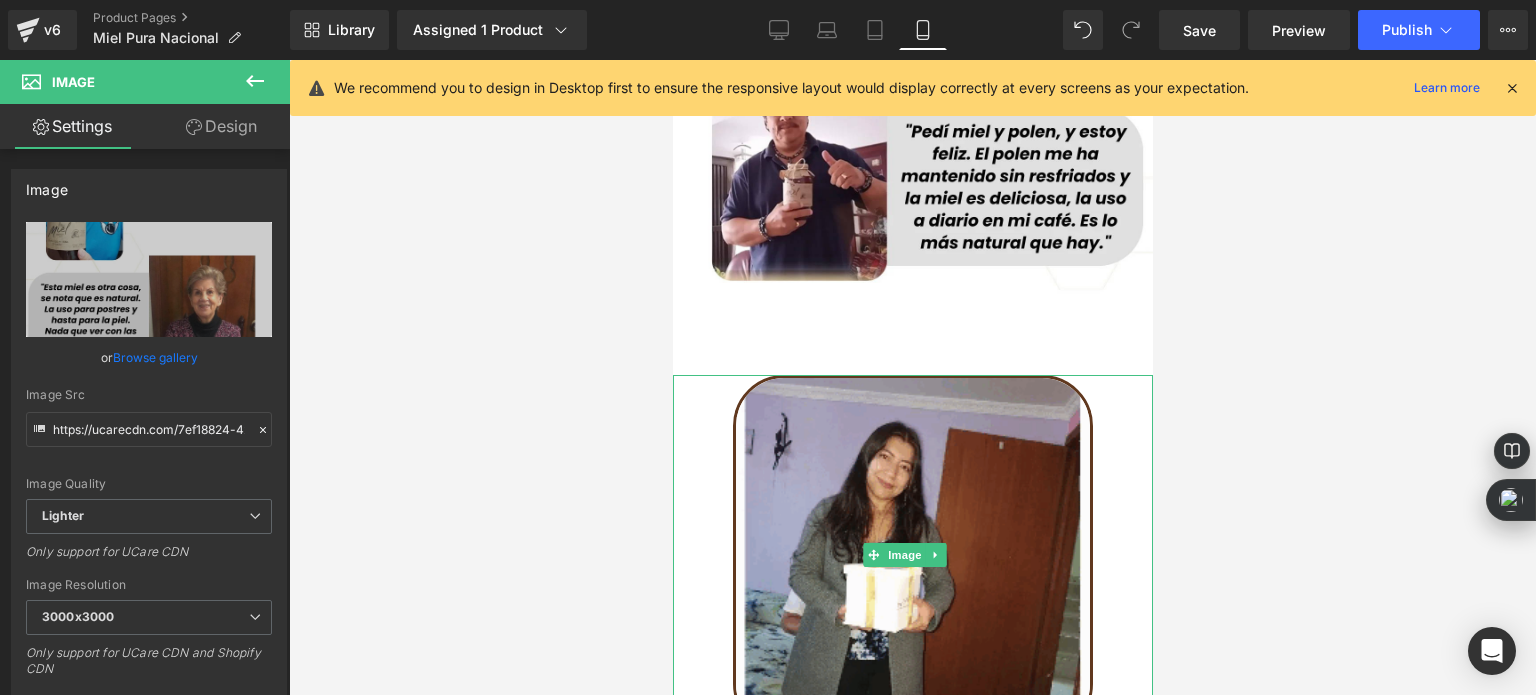 click at bounding box center (912, 555) 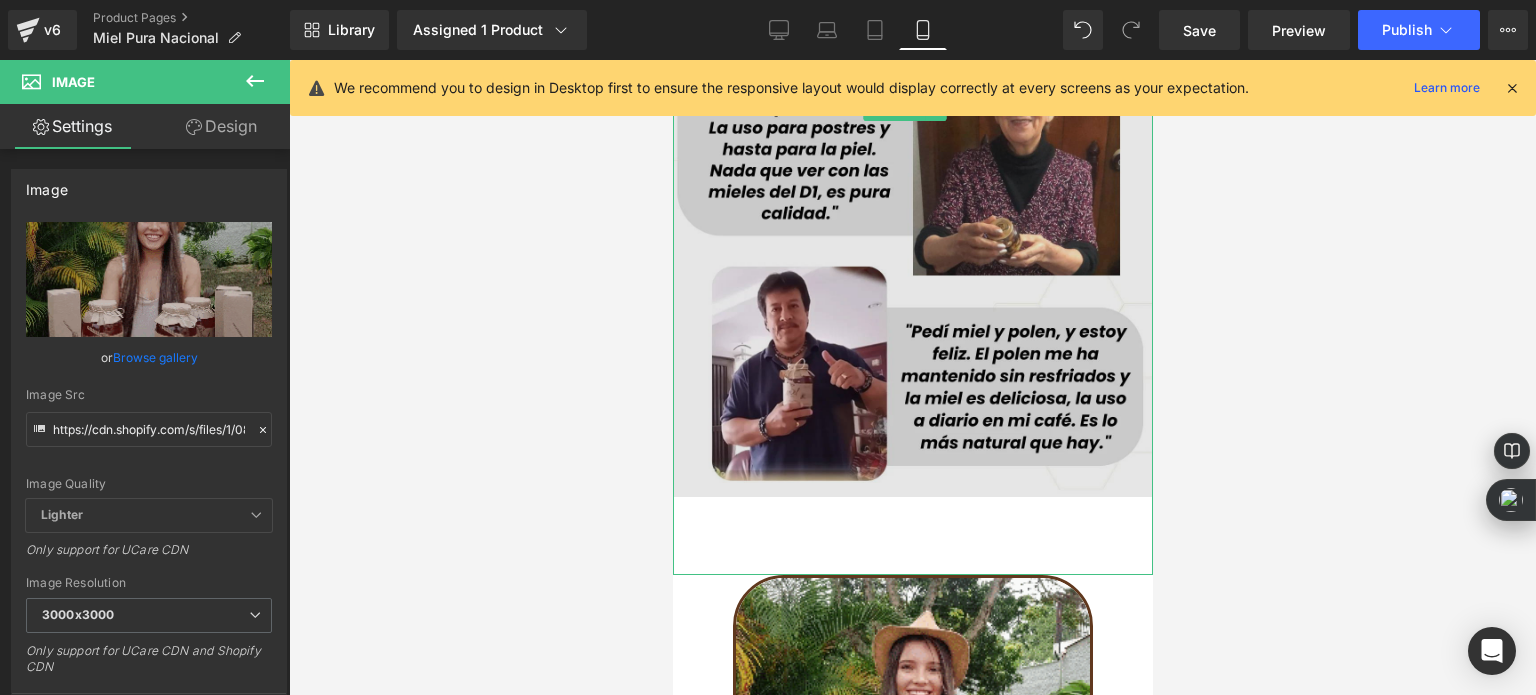 scroll, scrollTop: 7200, scrollLeft: 0, axis: vertical 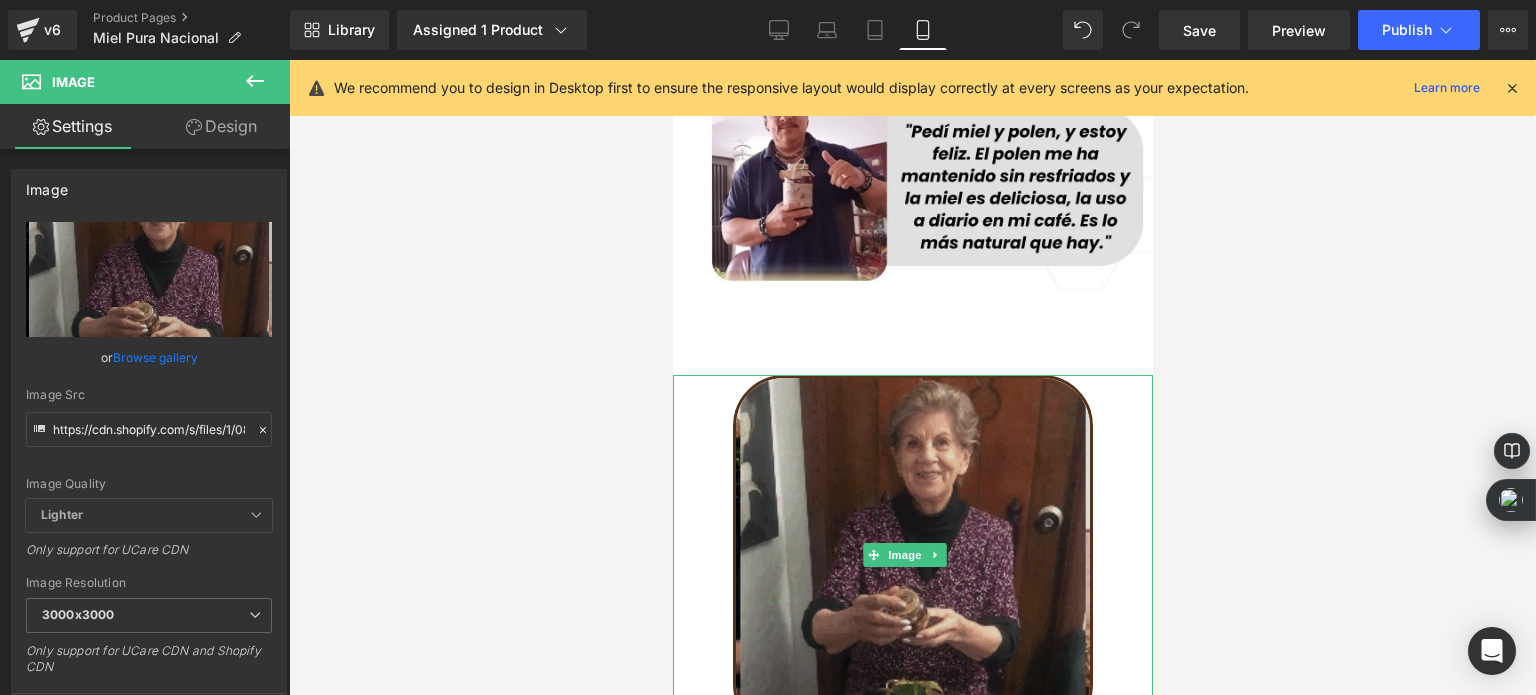click at bounding box center [912, 555] 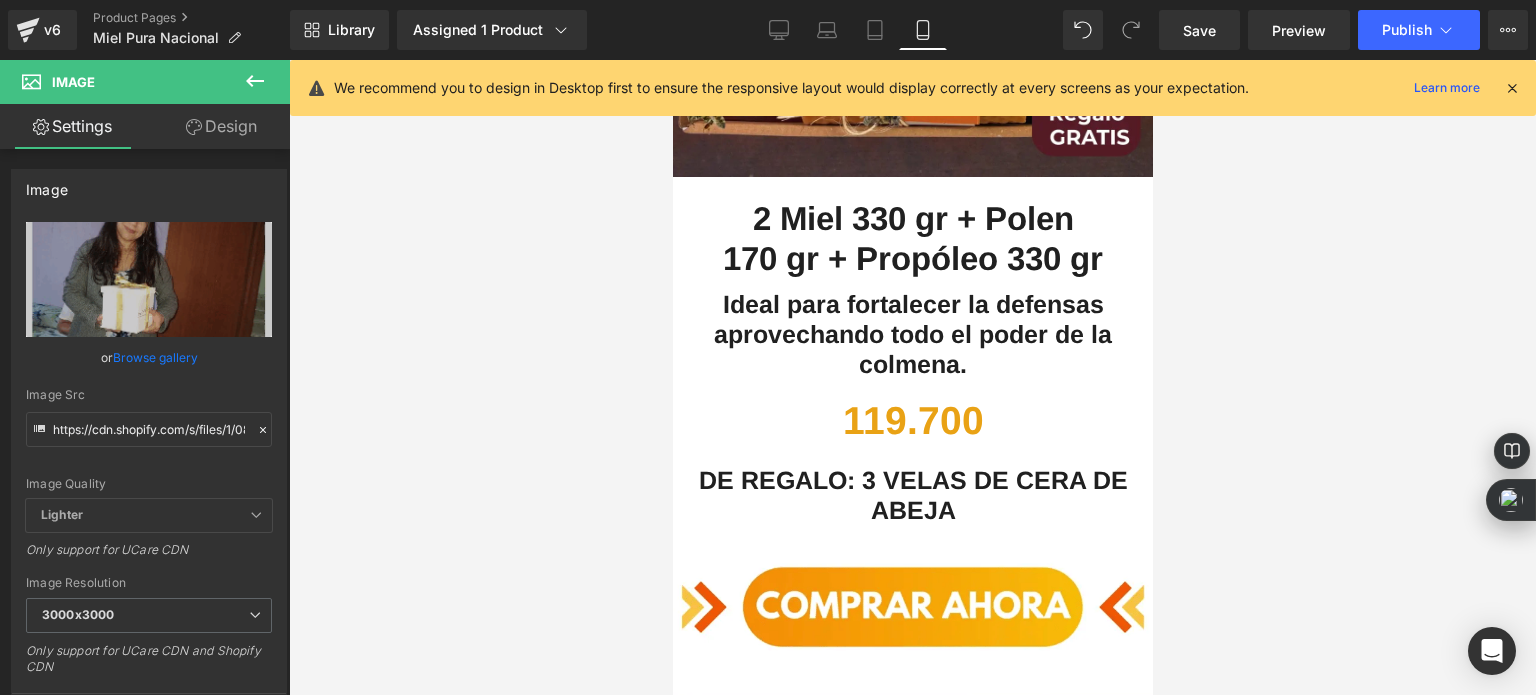 scroll, scrollTop: 5000, scrollLeft: 0, axis: vertical 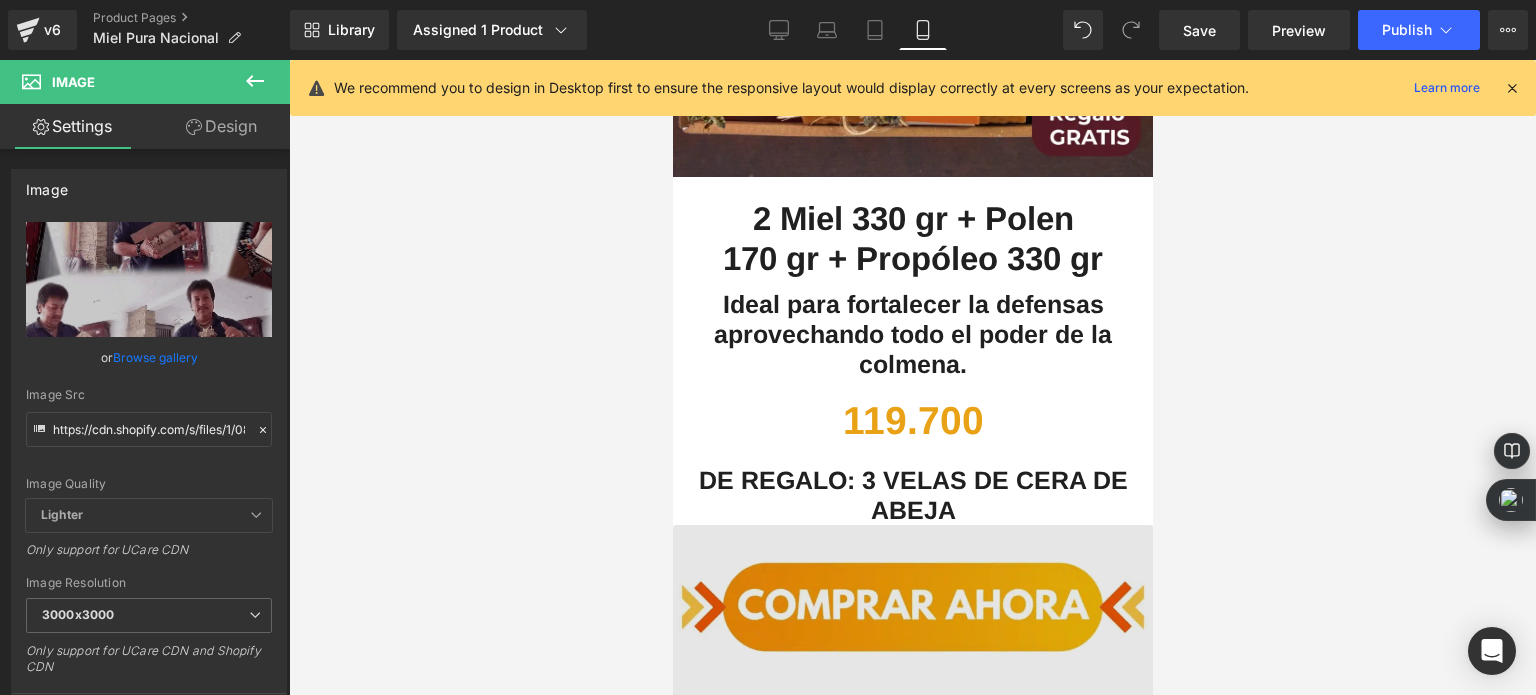 click at bounding box center (912, 657) 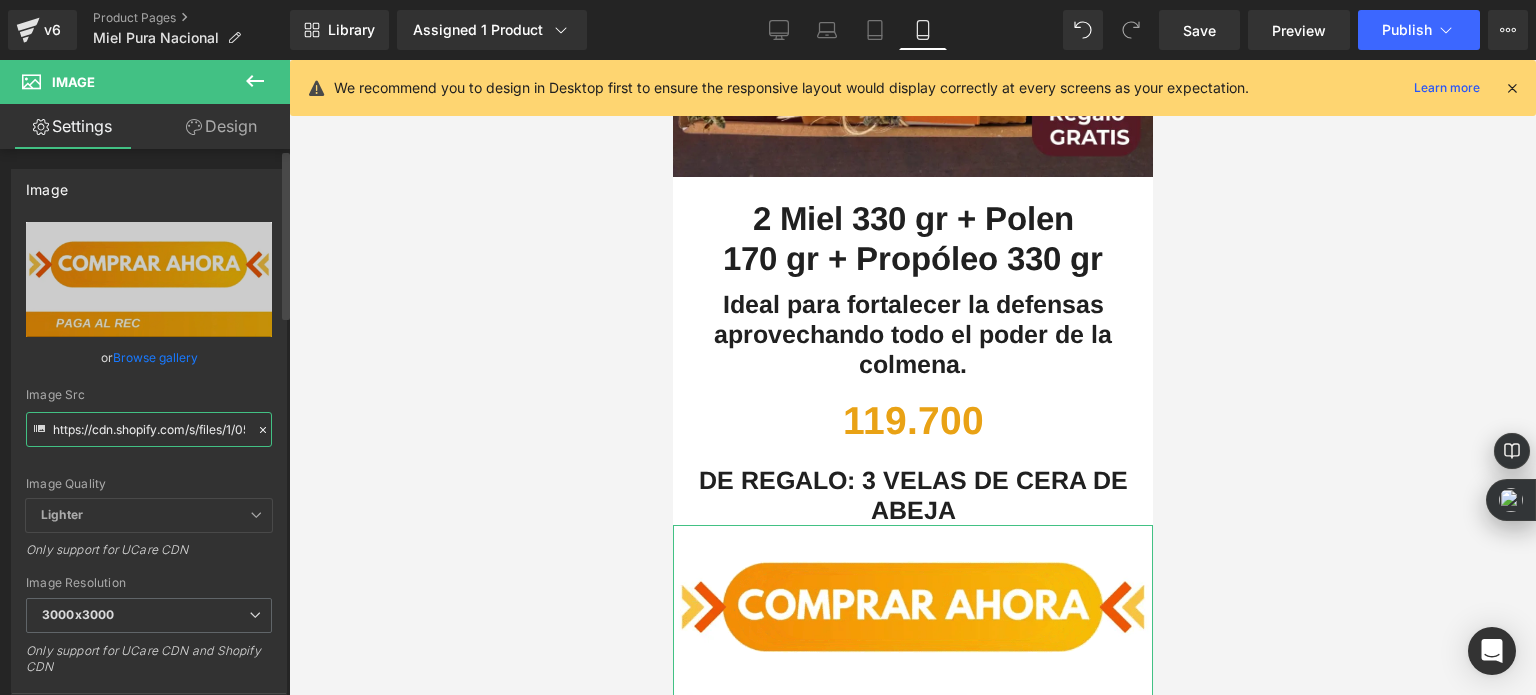 click on "https://cdn.shopify.com/s/files/1/0535/0549/1125/files/Aadirunttulo2-ezgif.com-video-to-webp-converter_3000x3000.webp?v=1726972180" at bounding box center [149, 429] 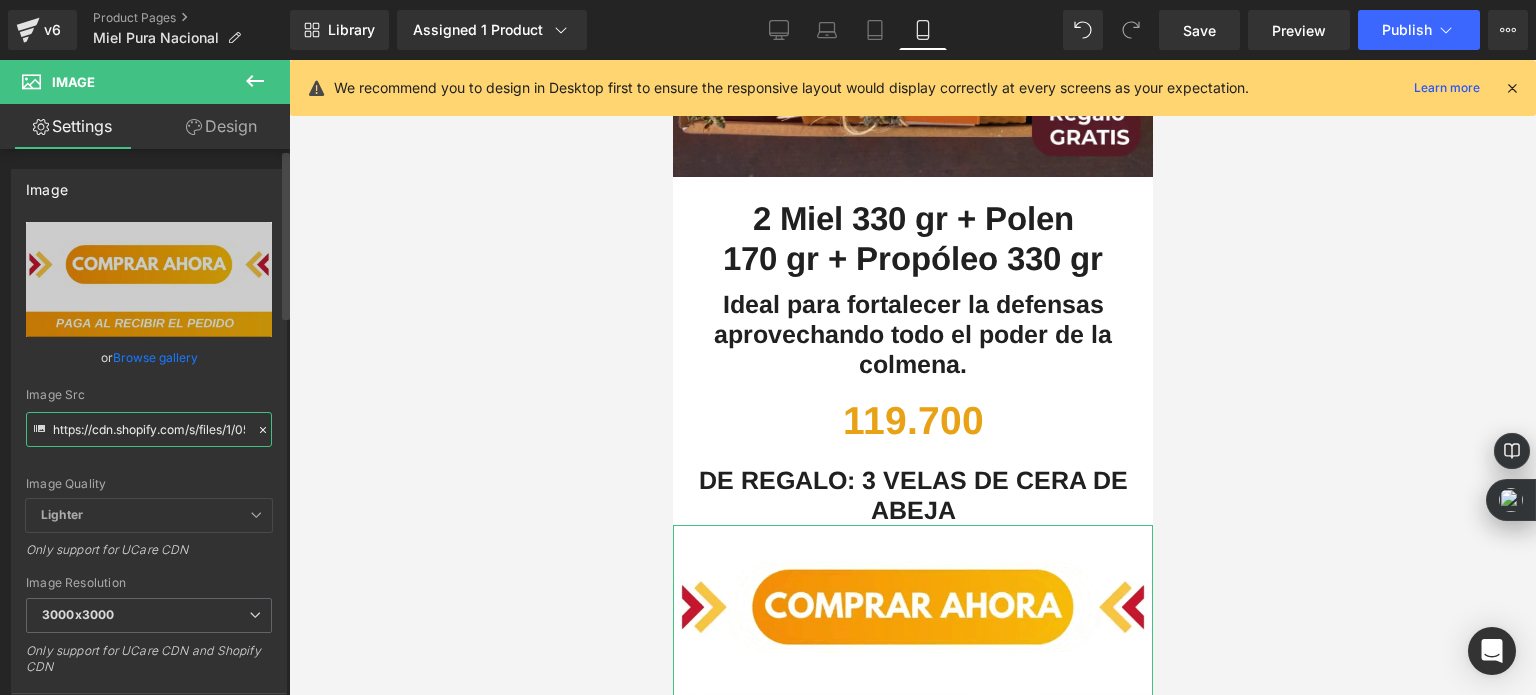 click on "https://cdn.shopify.com/s/files/1/0535/0549/1125/files/Aadirunttulo2-ezgif.com-video-to-webp-converter_3000x3000.webp?v=1726972180" at bounding box center [149, 429] 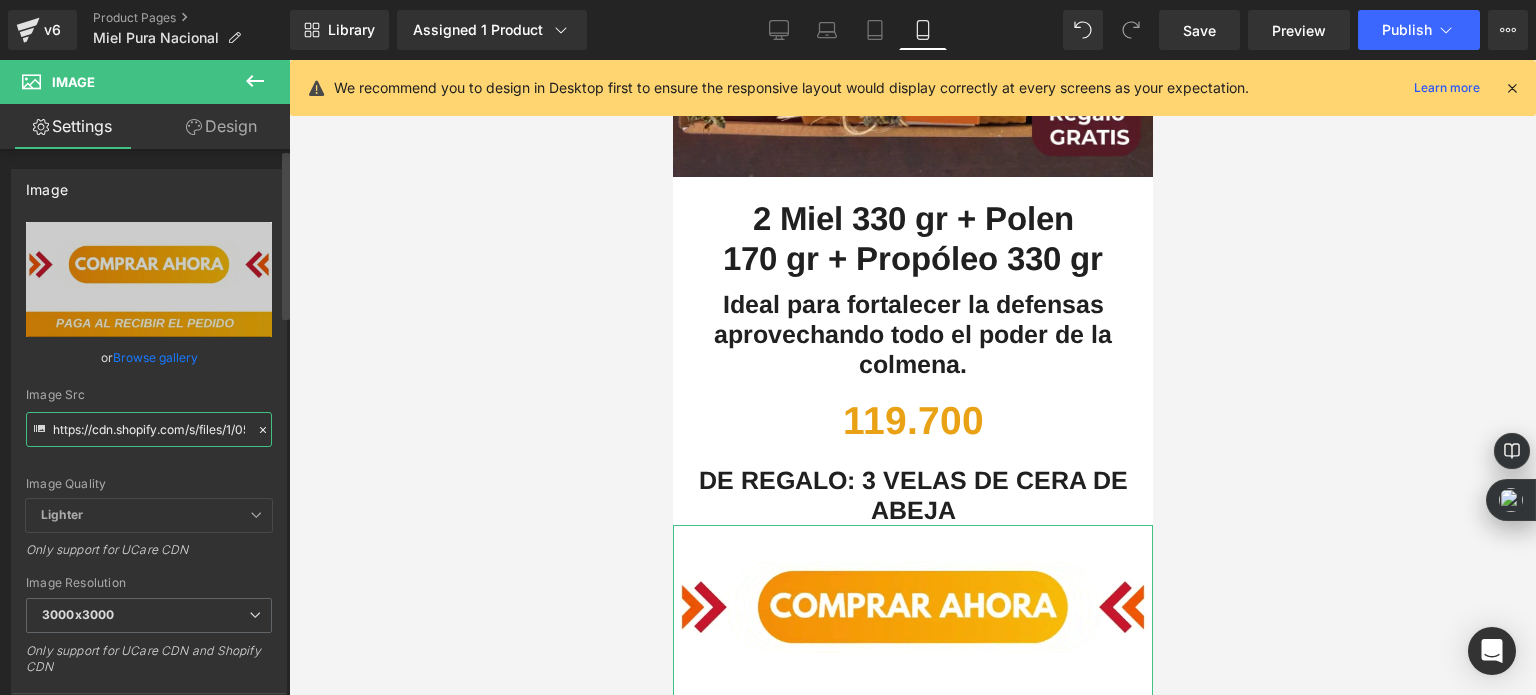 click on "https://cdn.shopify.com/s/files/1/0535/0549/1125/files/Aadirunttulo2-ezgif.com-video-to-webp-converter_3000x3000.webp?v=1726972180" at bounding box center (149, 429) 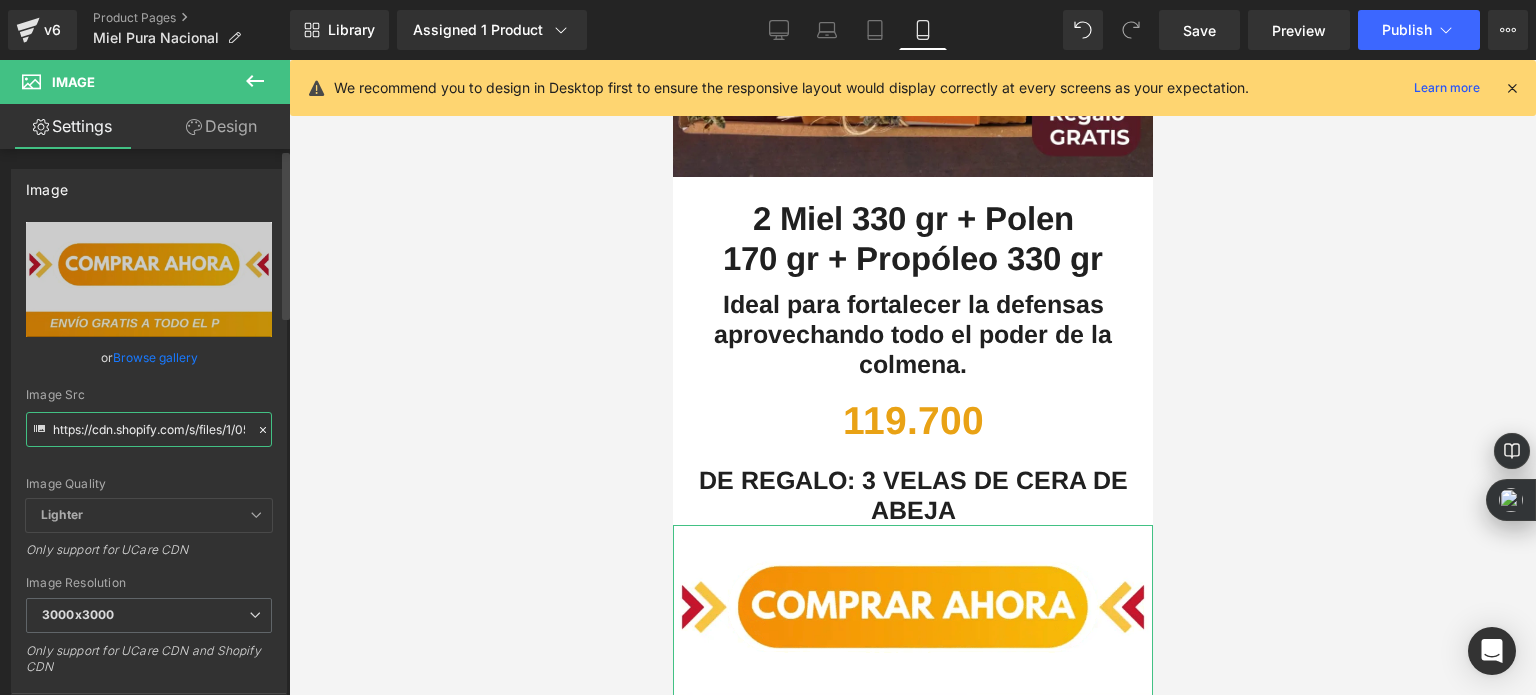 click on "https://cdn.shopify.com/s/files/1/0535/0549/1125/files/Aadirunttulo2-ezgif.com-video-to-webp-converter_3000x3000.webp?v=1726972180" at bounding box center [149, 429] 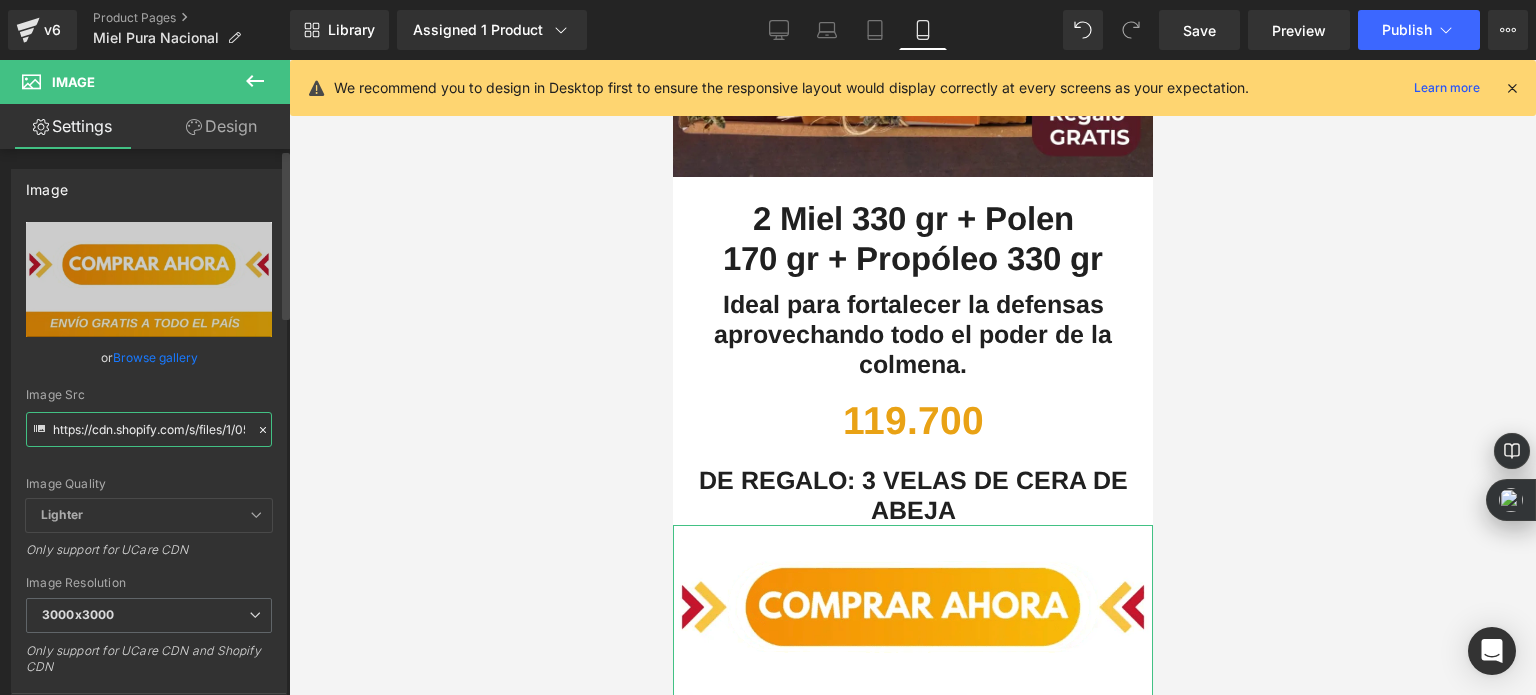 click on "https://cdn.shopify.com/s/files/1/0535/0549/1125/files/Aadirunttulo2-ezgif.com-video-to-webp-converter_3000x3000.webp?v=1726972180" at bounding box center (149, 429) 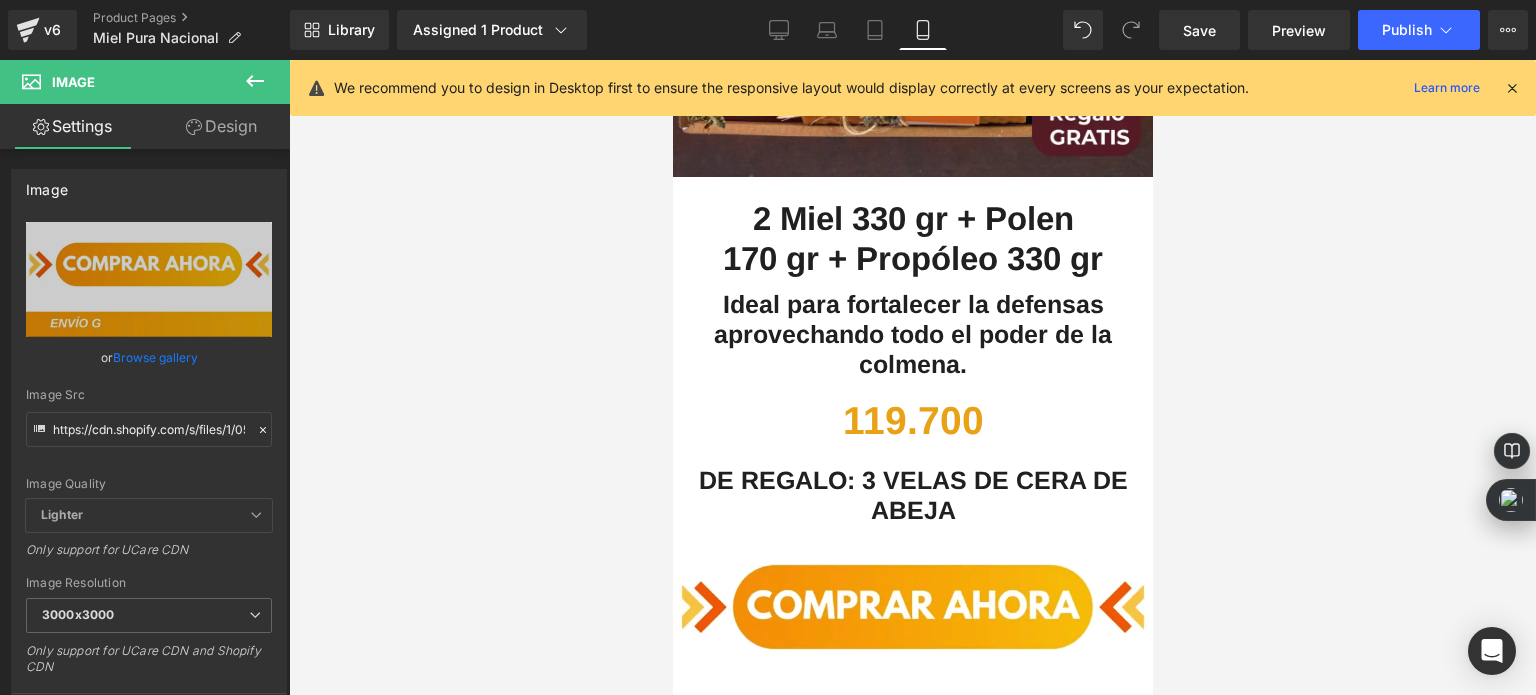 click at bounding box center [912, 377] 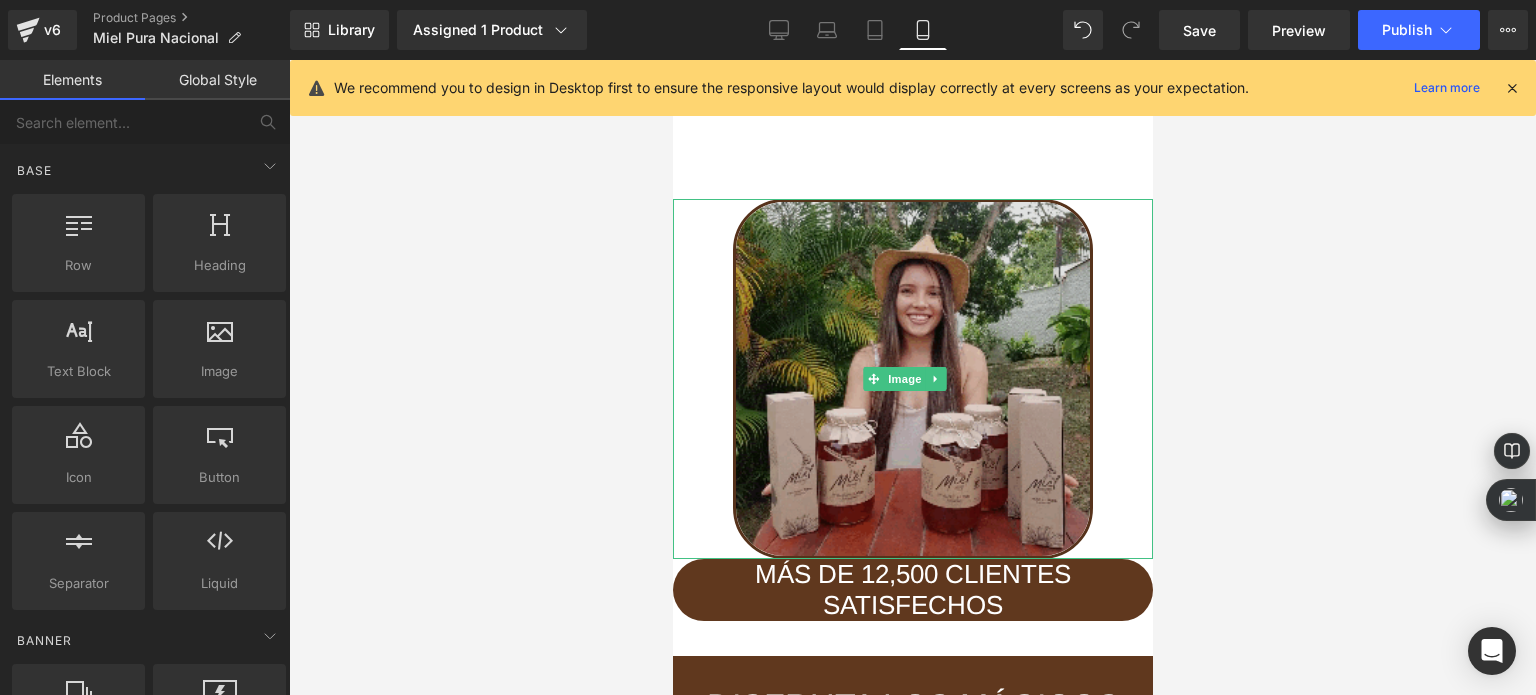 scroll, scrollTop: 7416, scrollLeft: 0, axis: vertical 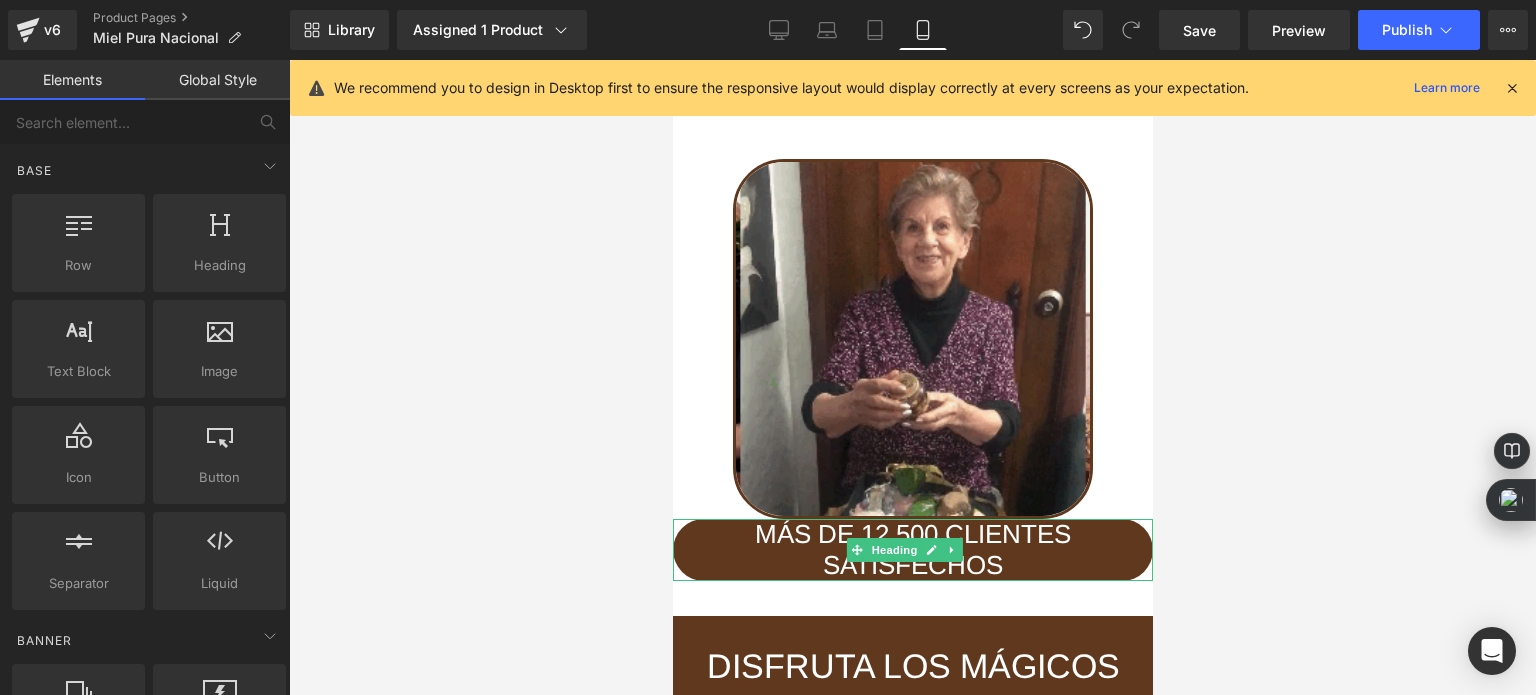 click on "MÁS DE 12,500 CLIENTES SATISFECHOS" at bounding box center [912, 550] 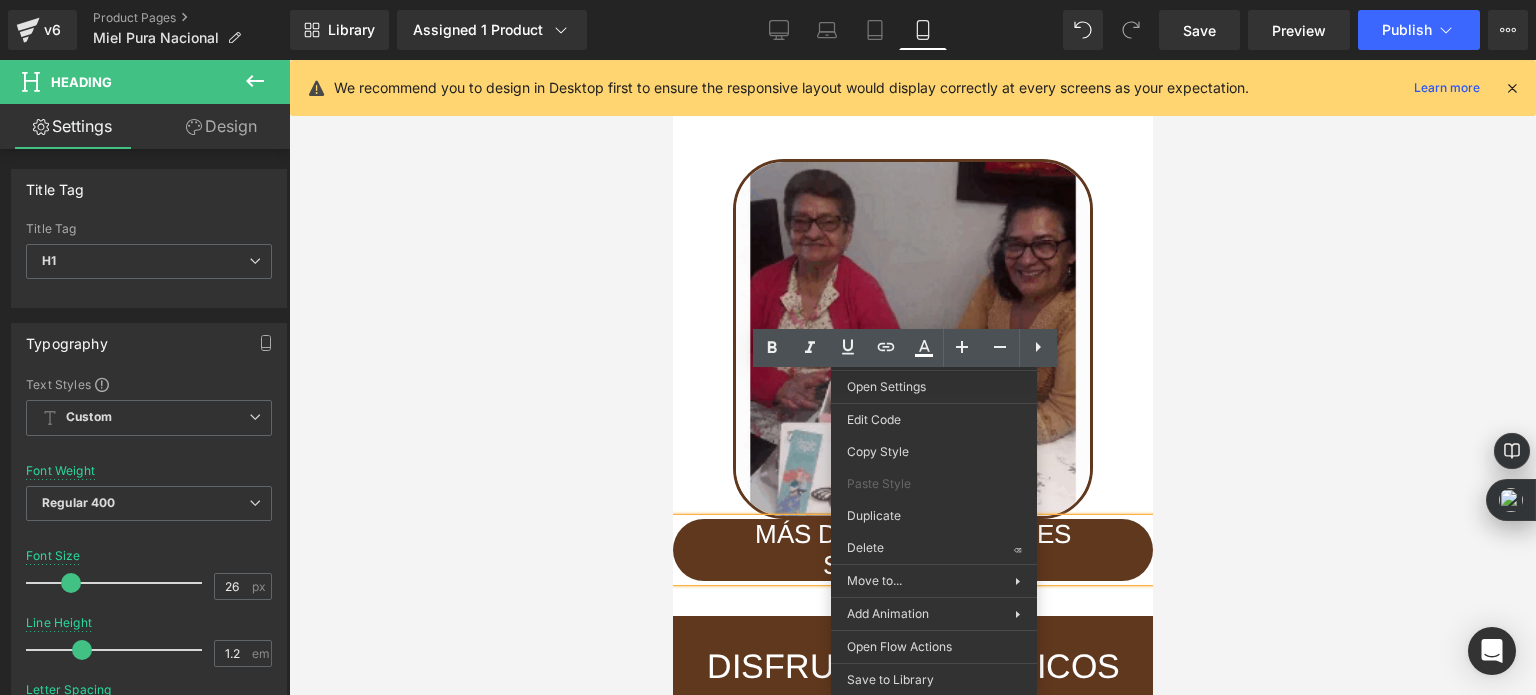 click at bounding box center (912, 377) 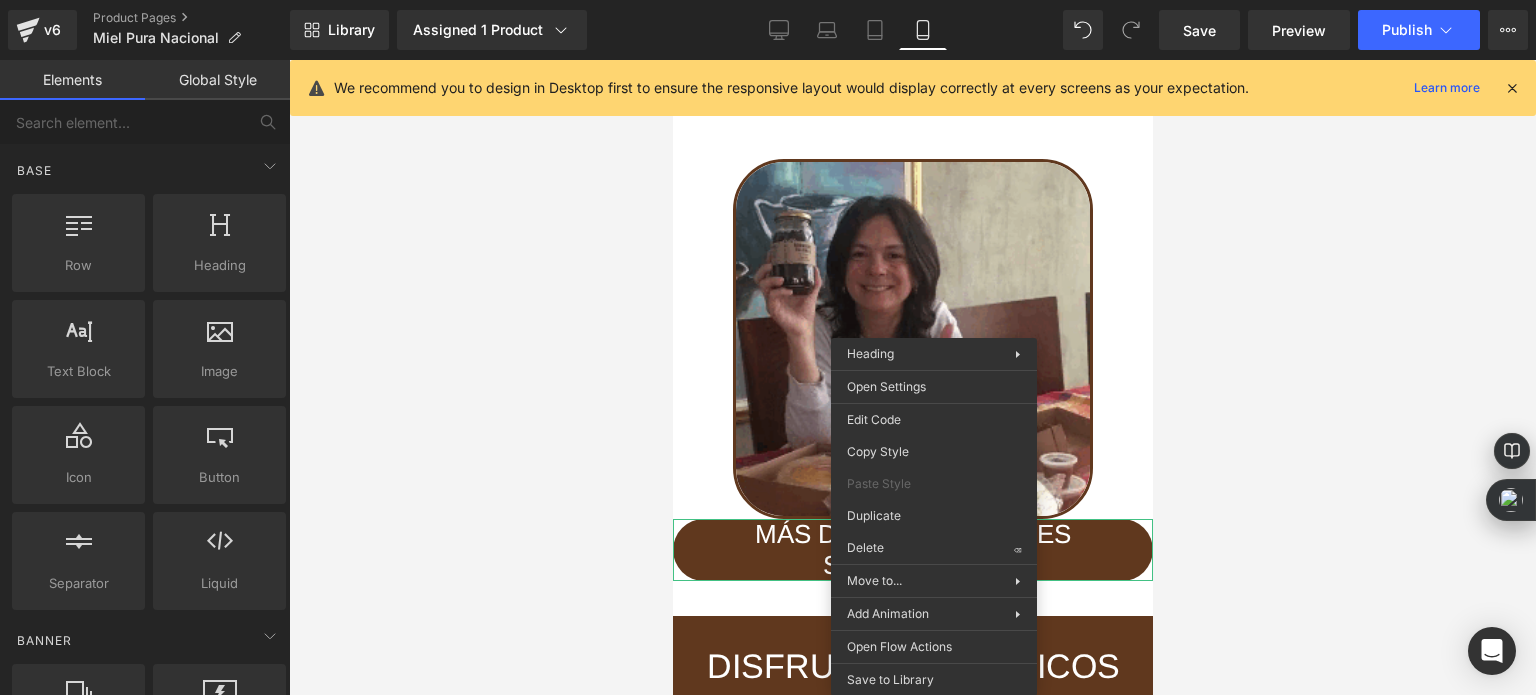 click at bounding box center [912, 377] 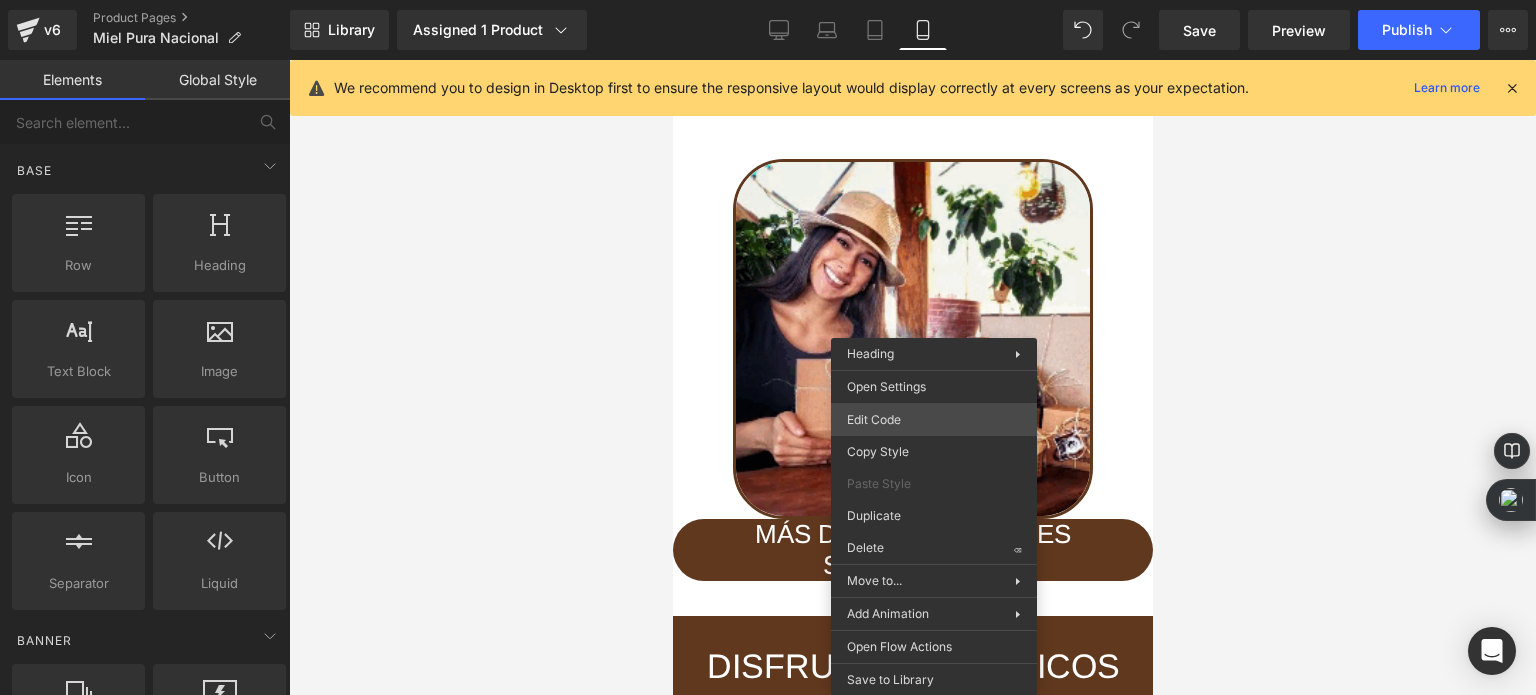 click on "You are previewing how the   will restyle your page. You can not edit Elements in Preset Preview Mode.  v6 Product Pages Miel Pura Nacional Library Assigned 1 Product  Product Preview
Miel Nacional + Dulces Manage assigned products Mobile Desktop Laptop Tablet Mobile Save Preview Publish Scheduled View Live Page View with current Template Save Template to Library Schedule Publish  Optimize  Publish Settings Shortcuts We recommend you to design in Desktop first to ensure the responsive layout would display correctly at every screens as your expectation. Learn more  Your page can’t be published   You've reached the maximum number of published pages on your plan  (9/999999).  You need to upgrade your plan or unpublish all your pages to get 1 publish slot.   Unpublish pages   Upgrade plan  Elements Global Style Base Row  rows, columns, layouts, div Heading  headings, titles, h1,h2,h3,h4,h5,h6 Text Block  texts, paragraphs, contents, blocks Image  images, photos, alts, uploads Icon  icons, symbols" at bounding box center (768, 0) 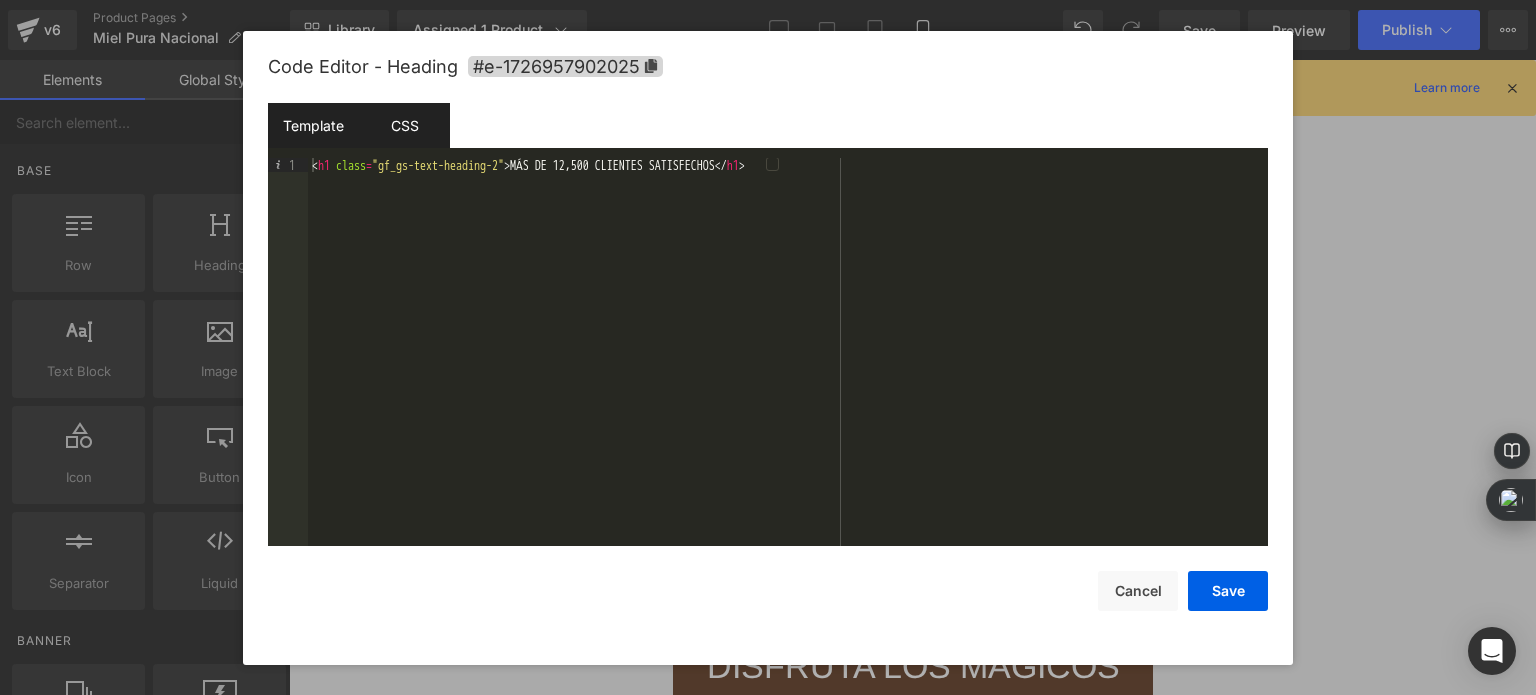 click on "CSS" at bounding box center (404, 125) 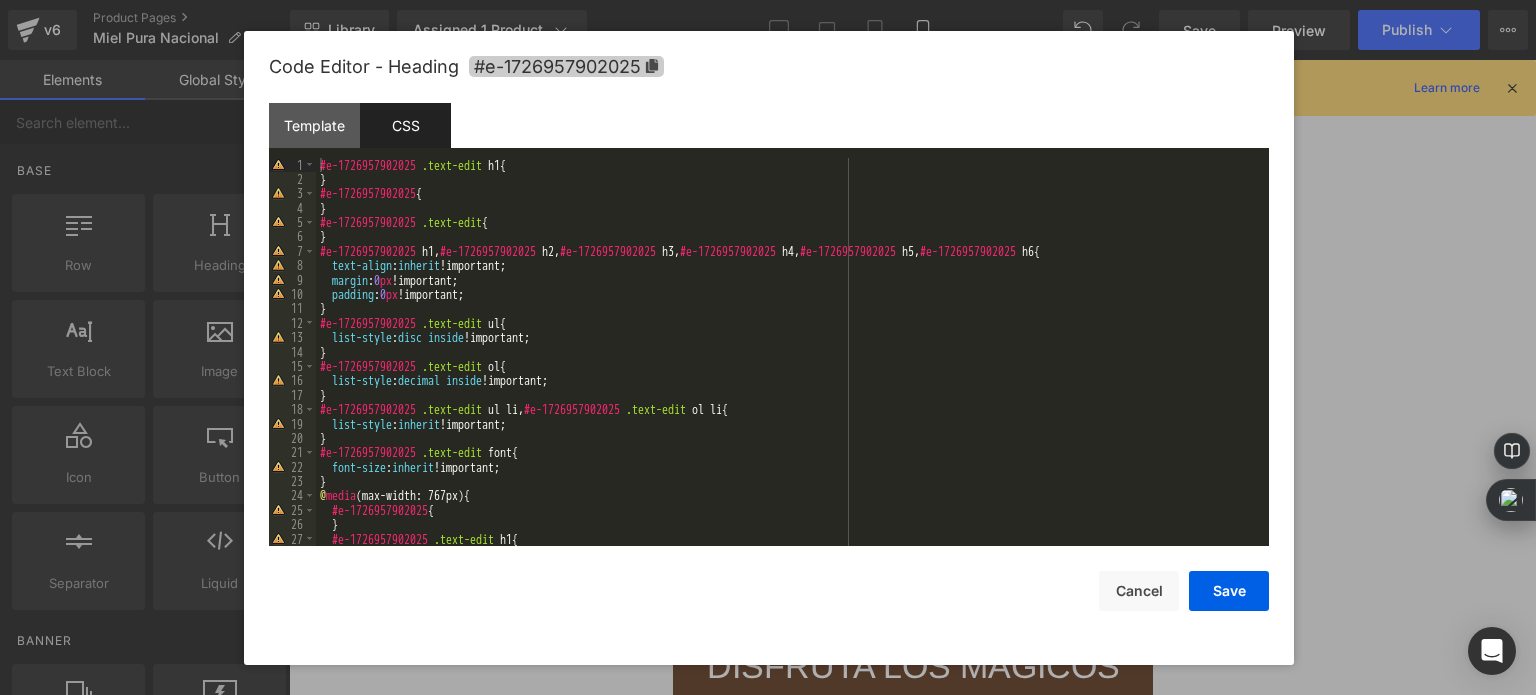 click on "#e-1726957902025" at bounding box center [566, 66] 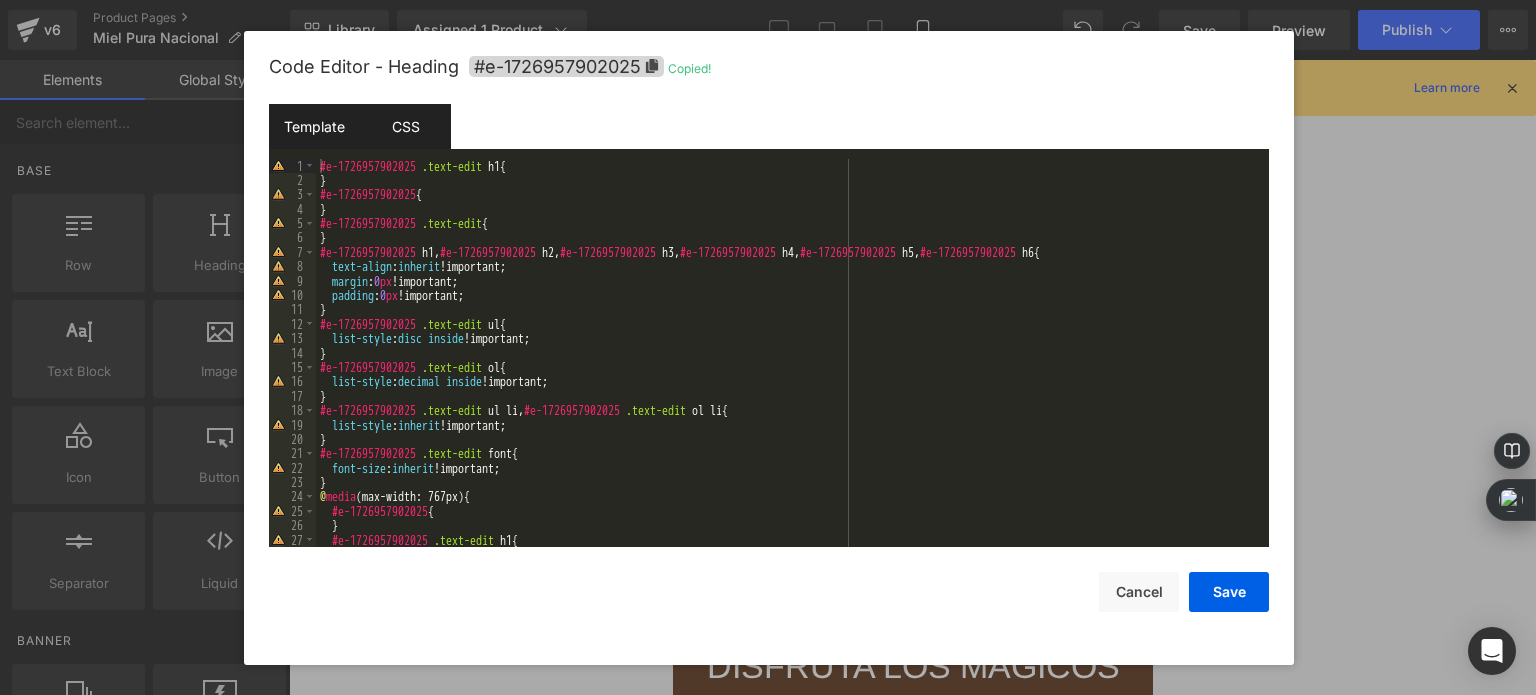 click on "Template" at bounding box center (314, 126) 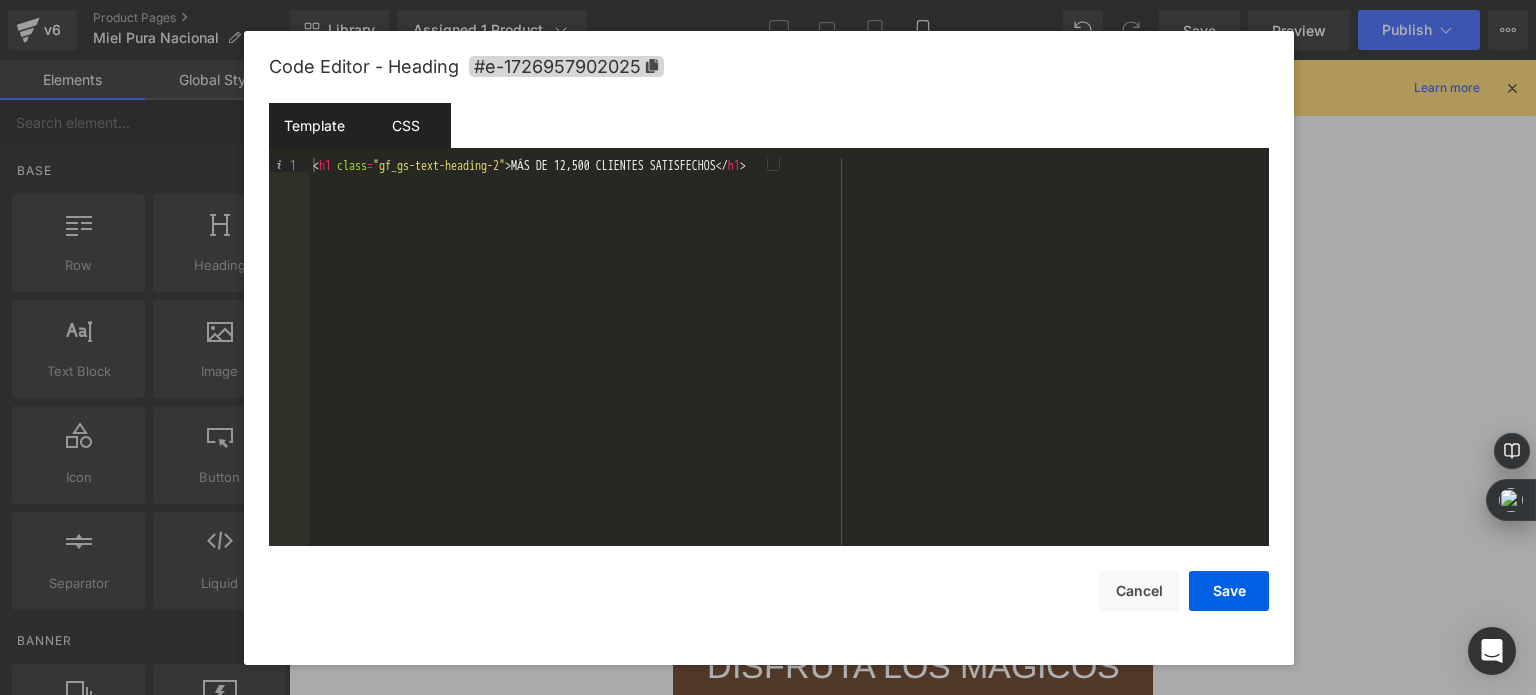 click on "CSS" at bounding box center [405, 125] 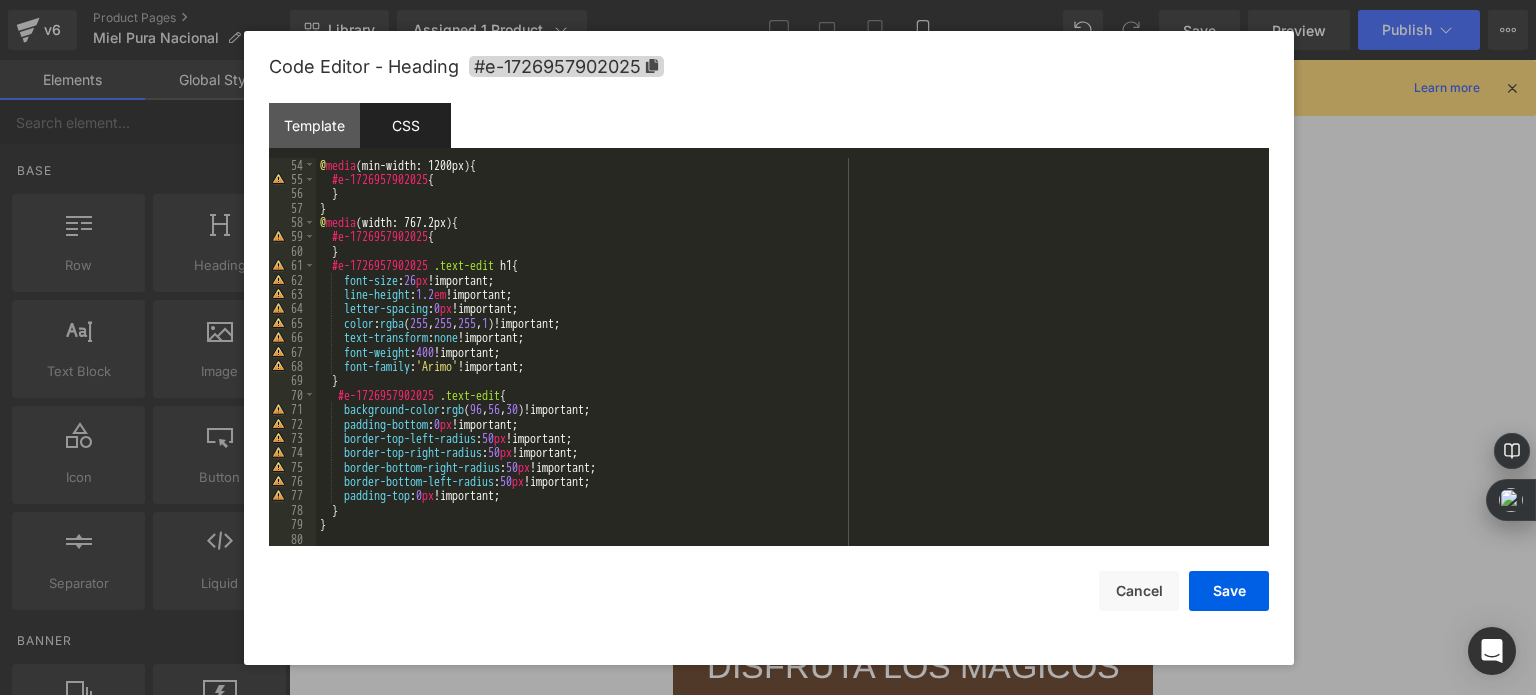scroll, scrollTop: 763, scrollLeft: 0, axis: vertical 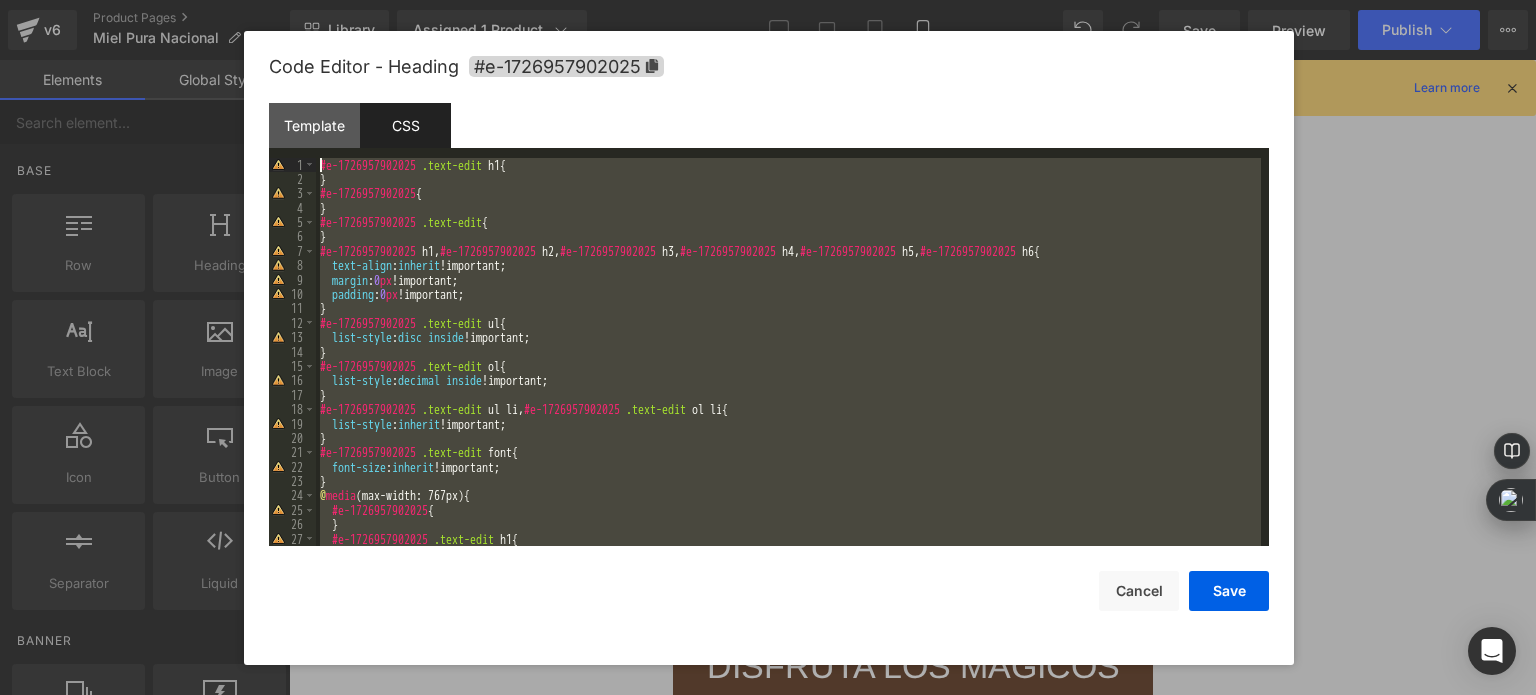 drag, startPoint x: 375, startPoint y: 525, endPoint x: 283, endPoint y: 150, distance: 386.12045 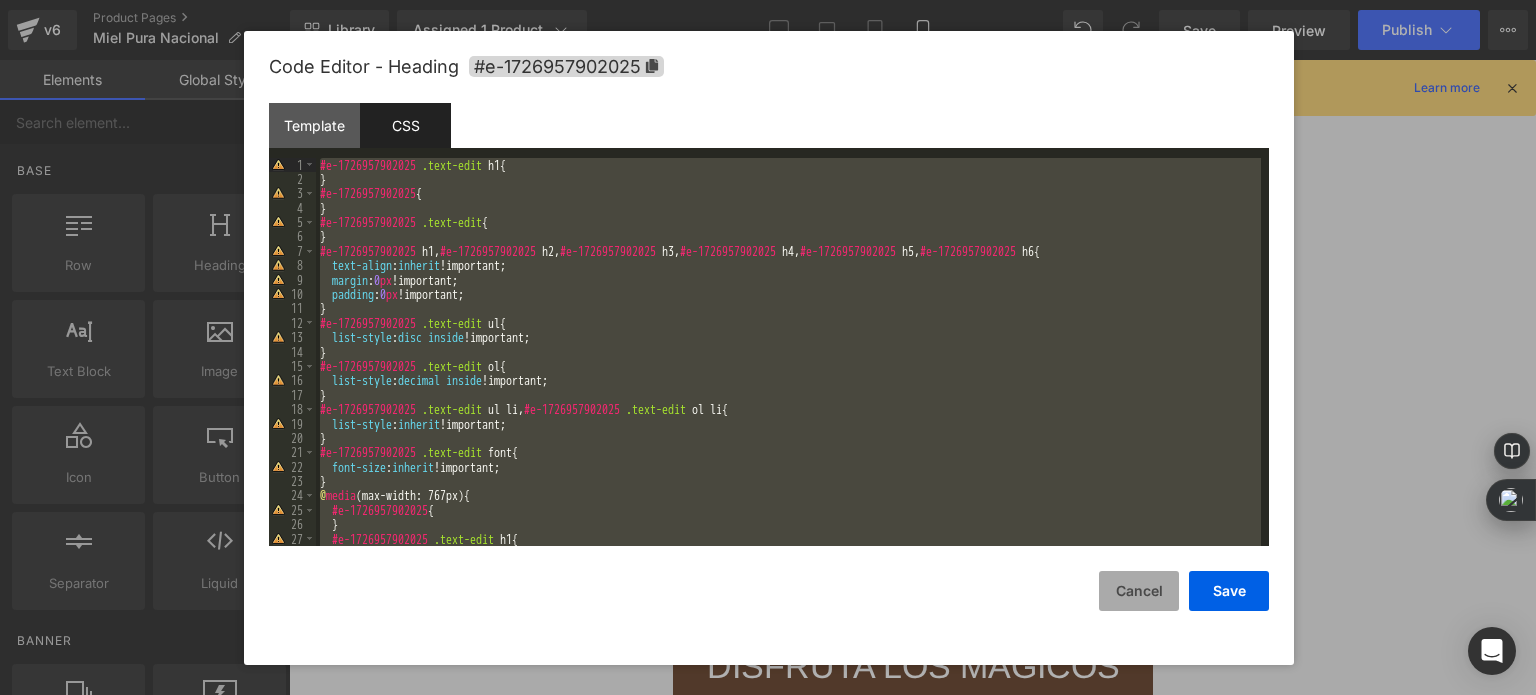 click on "Cancel" at bounding box center (1139, 591) 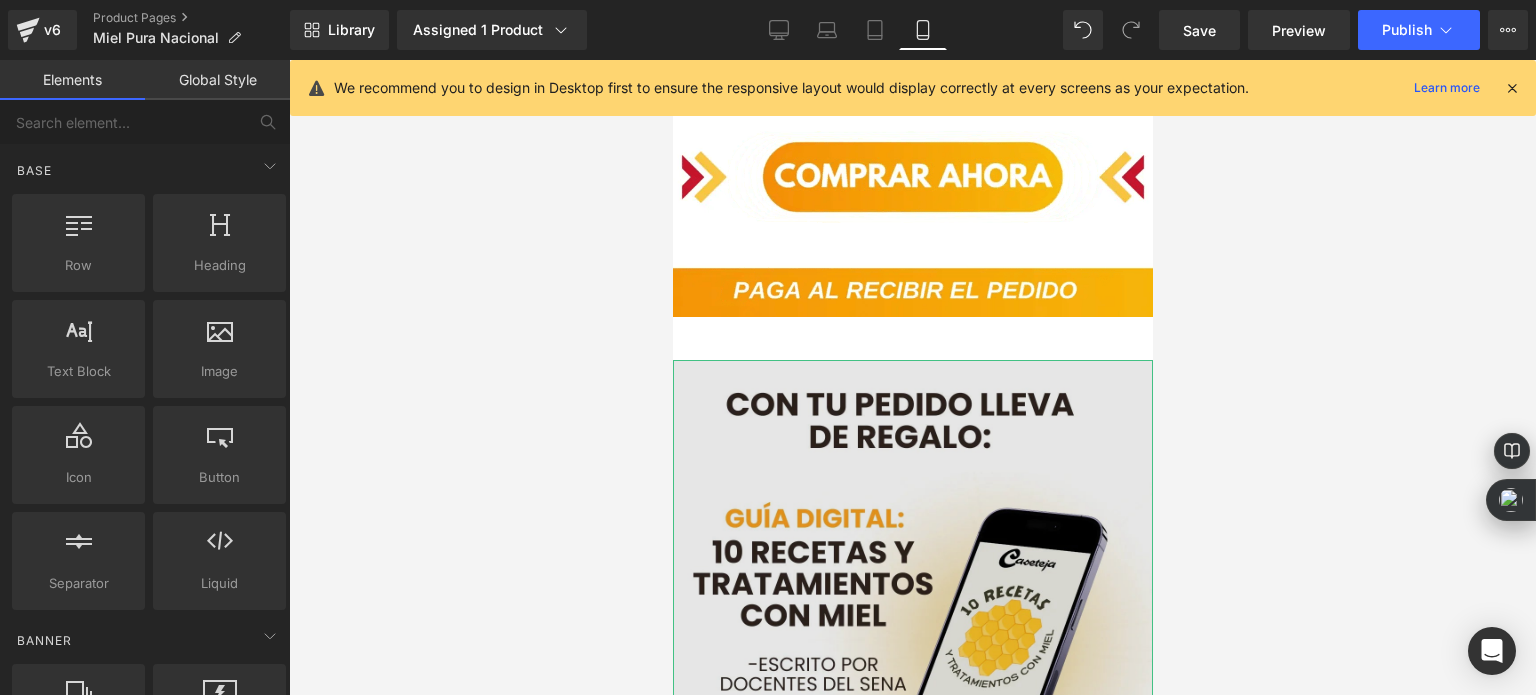 scroll, scrollTop: 5416, scrollLeft: 0, axis: vertical 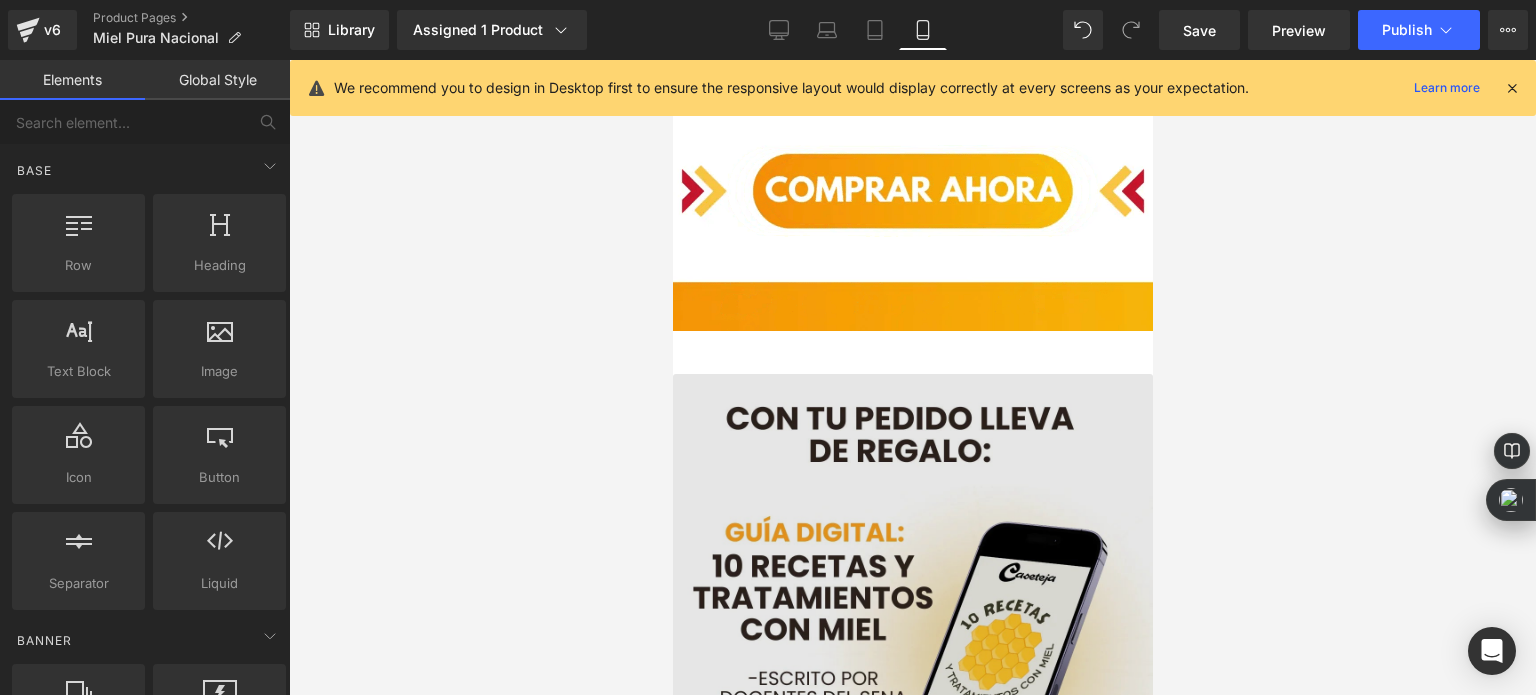 click at bounding box center (912, 800) 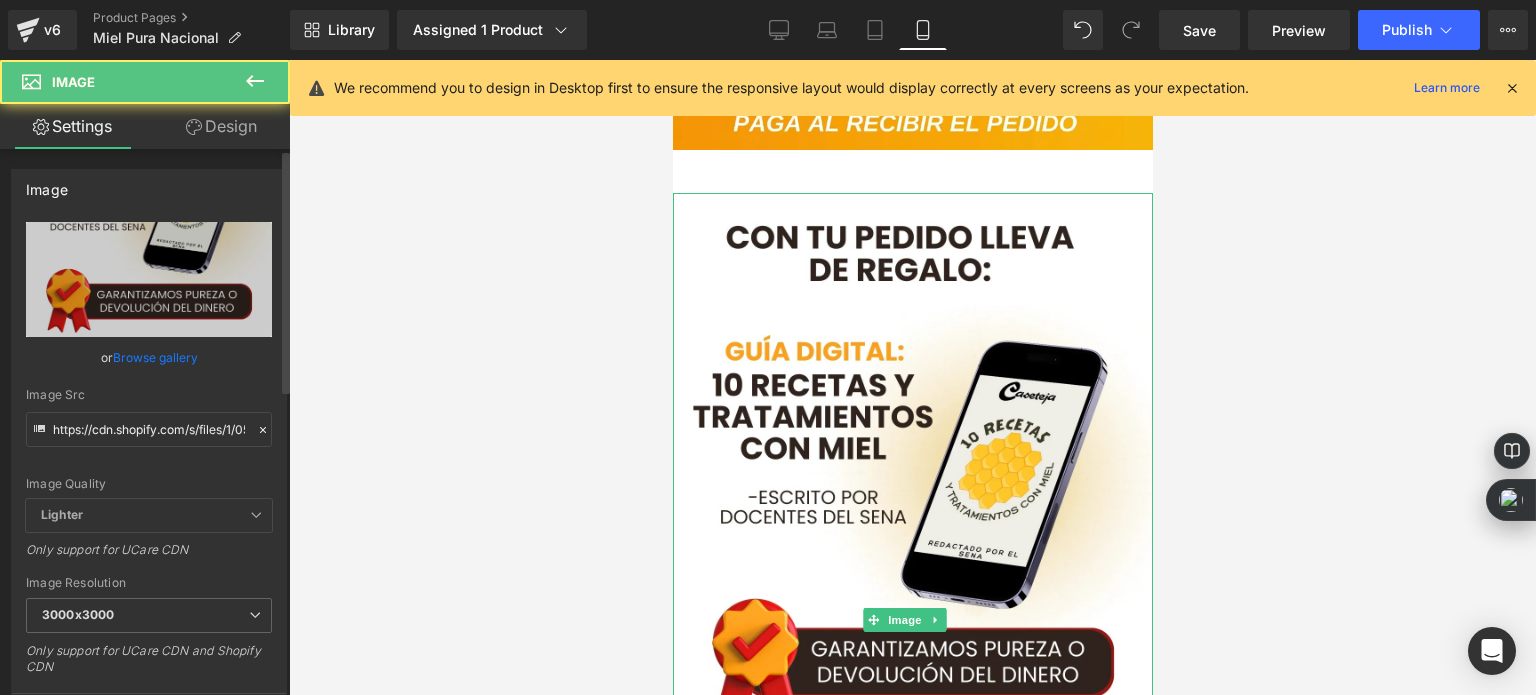 scroll, scrollTop: 5616, scrollLeft: 0, axis: vertical 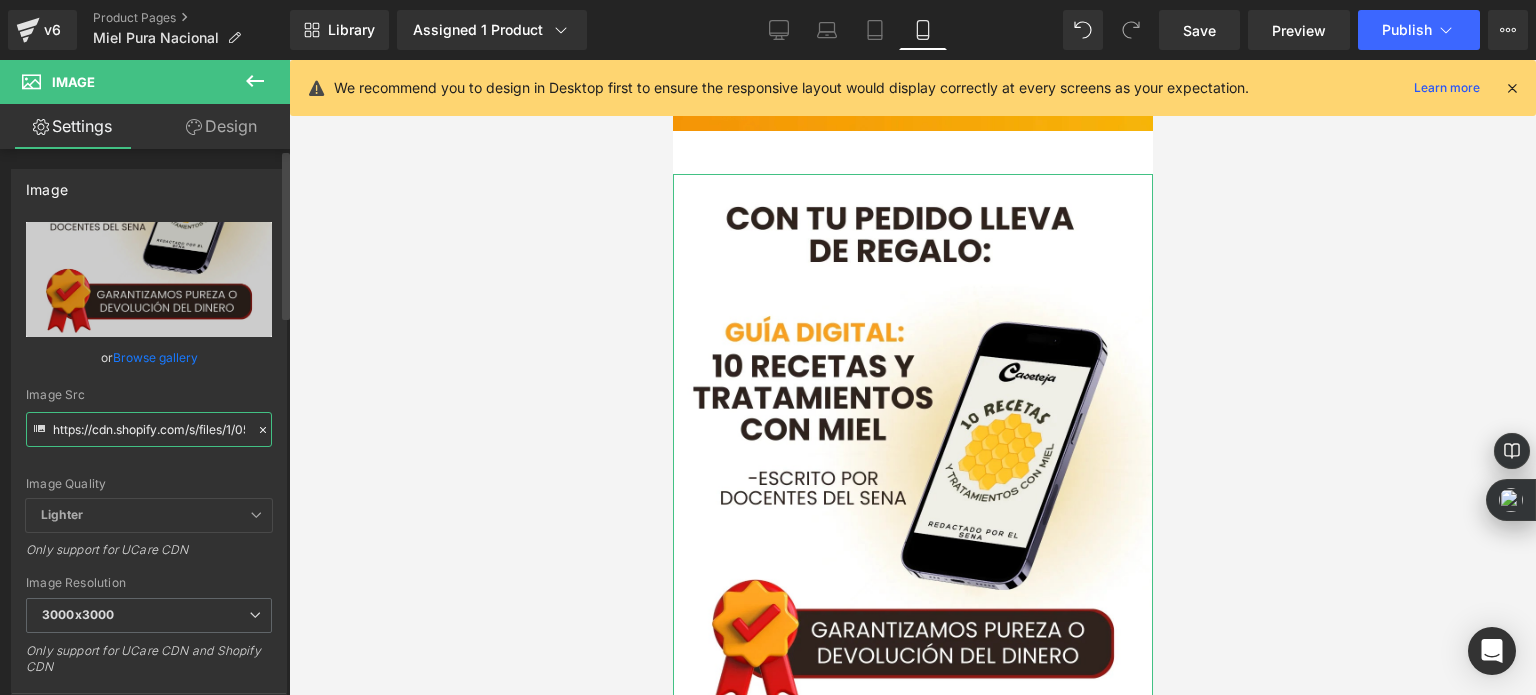 click on "https://cdn.shopify.com/s/files/1/0535/0549/1125/files/Endulza_tus_dias_de_manera_saludable_3_3000x3000.webp?v=1728527940" at bounding box center (149, 429) 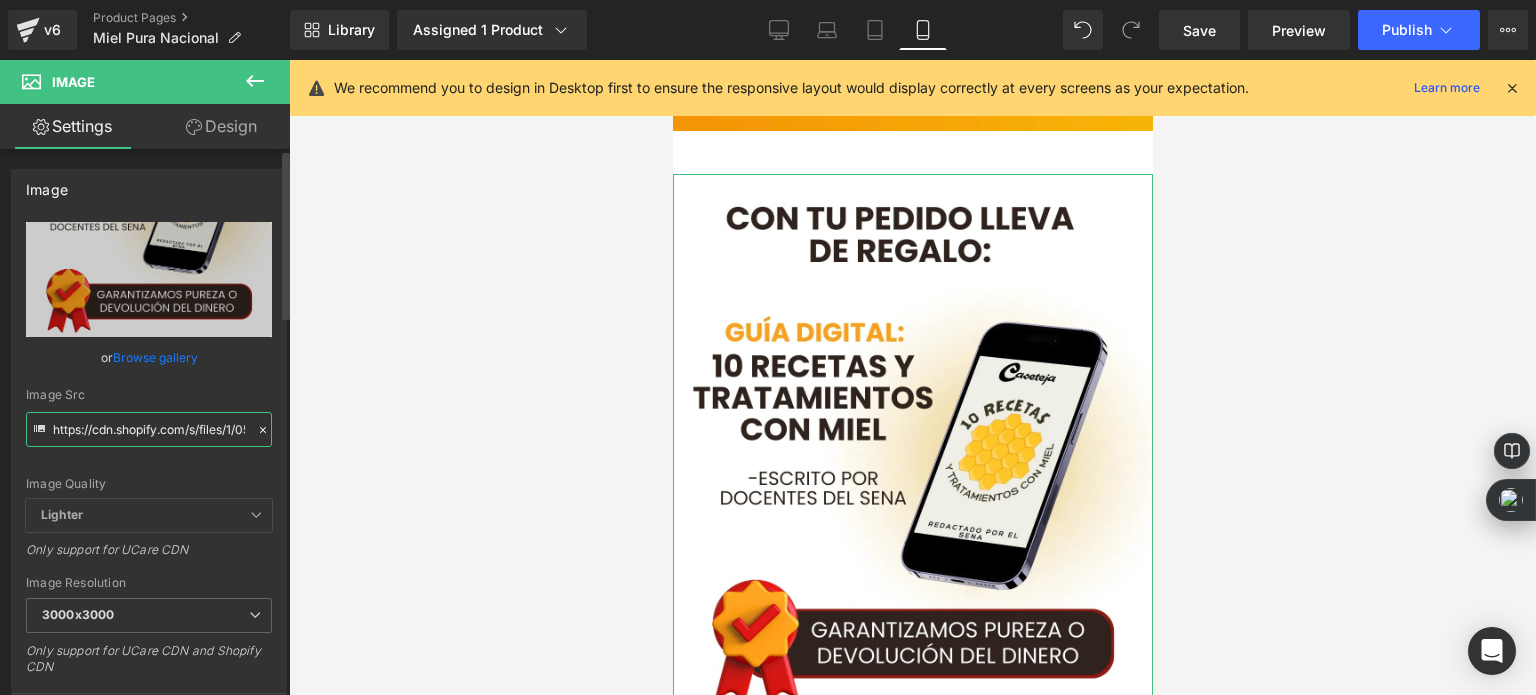 click on "https://cdn.shopify.com/s/files/1/0535/0549/1125/files/Endulza_tus_dias_de_manera_saludable_3_3000x3000.webp?v=1728527940" at bounding box center (149, 429) 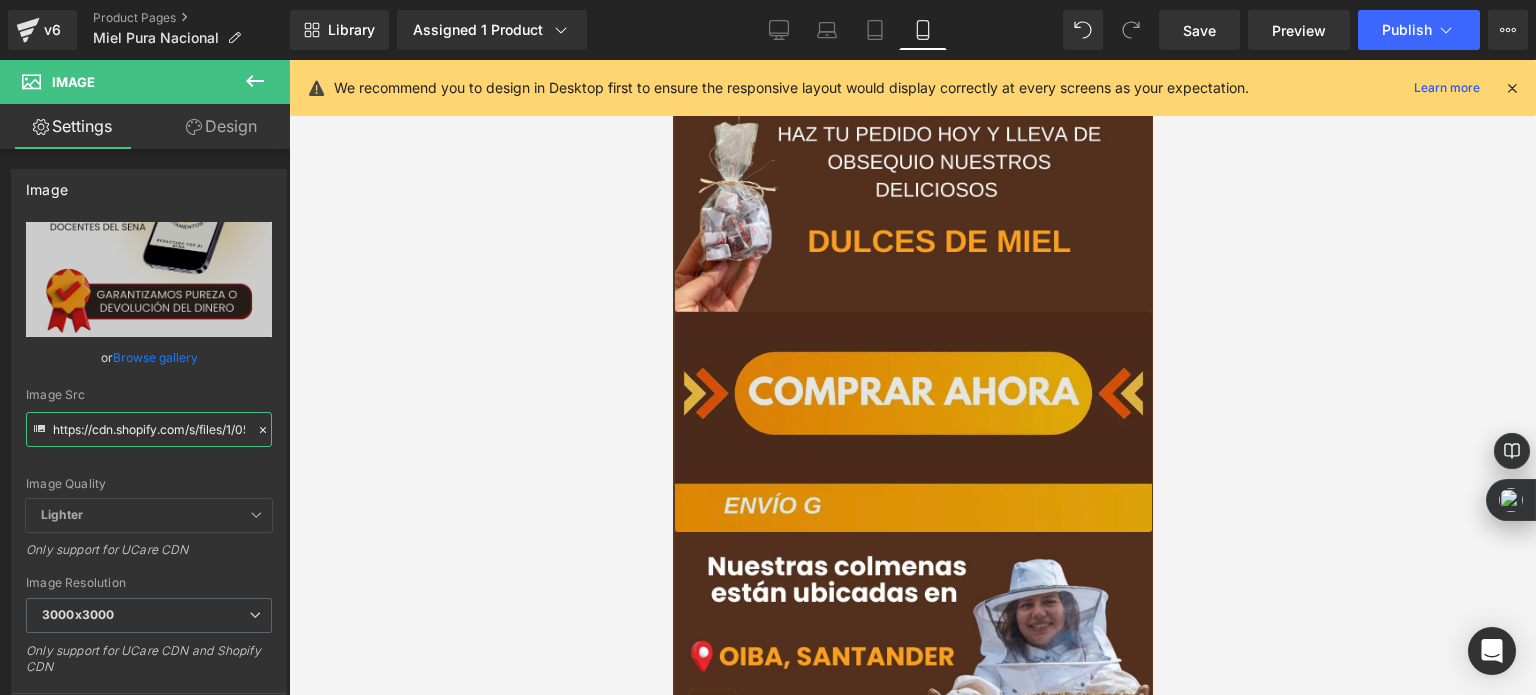 scroll, scrollTop: 816, scrollLeft: 0, axis: vertical 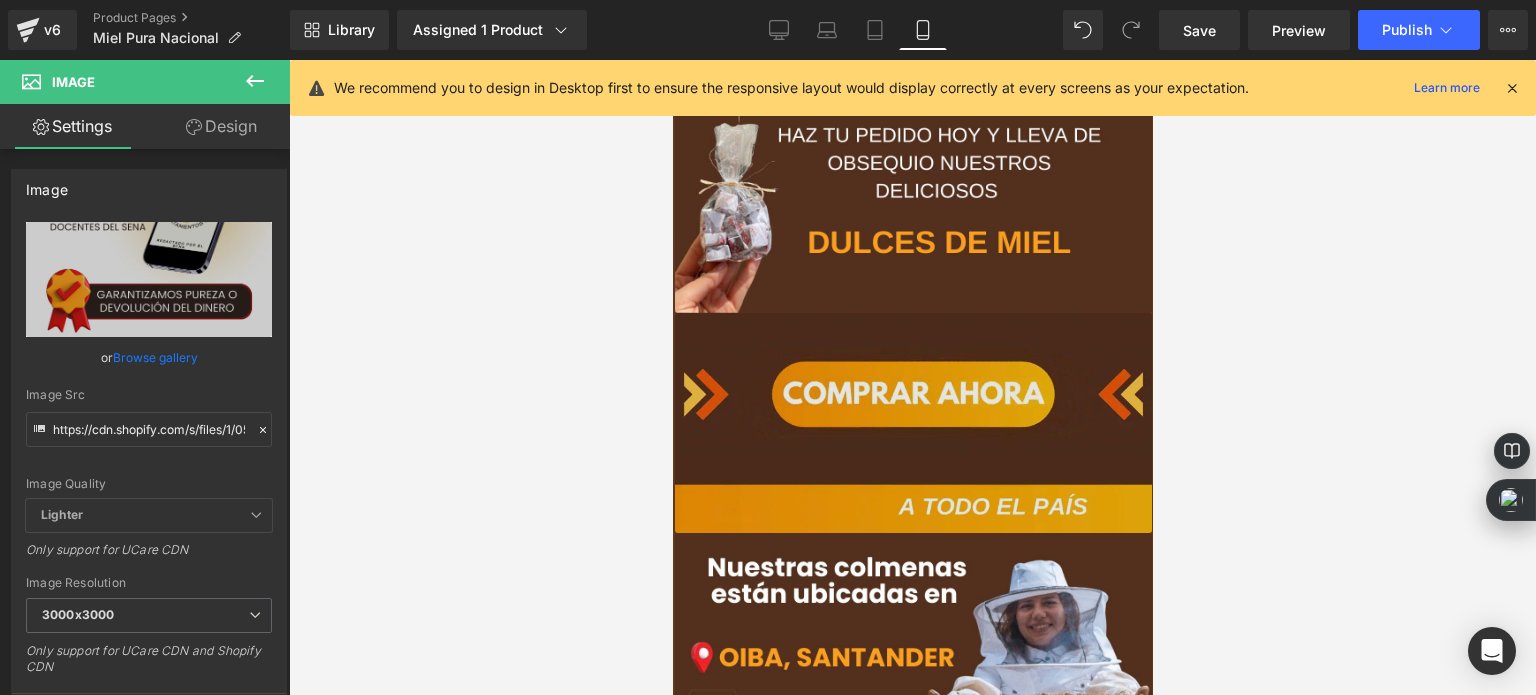 click at bounding box center [912, 423] 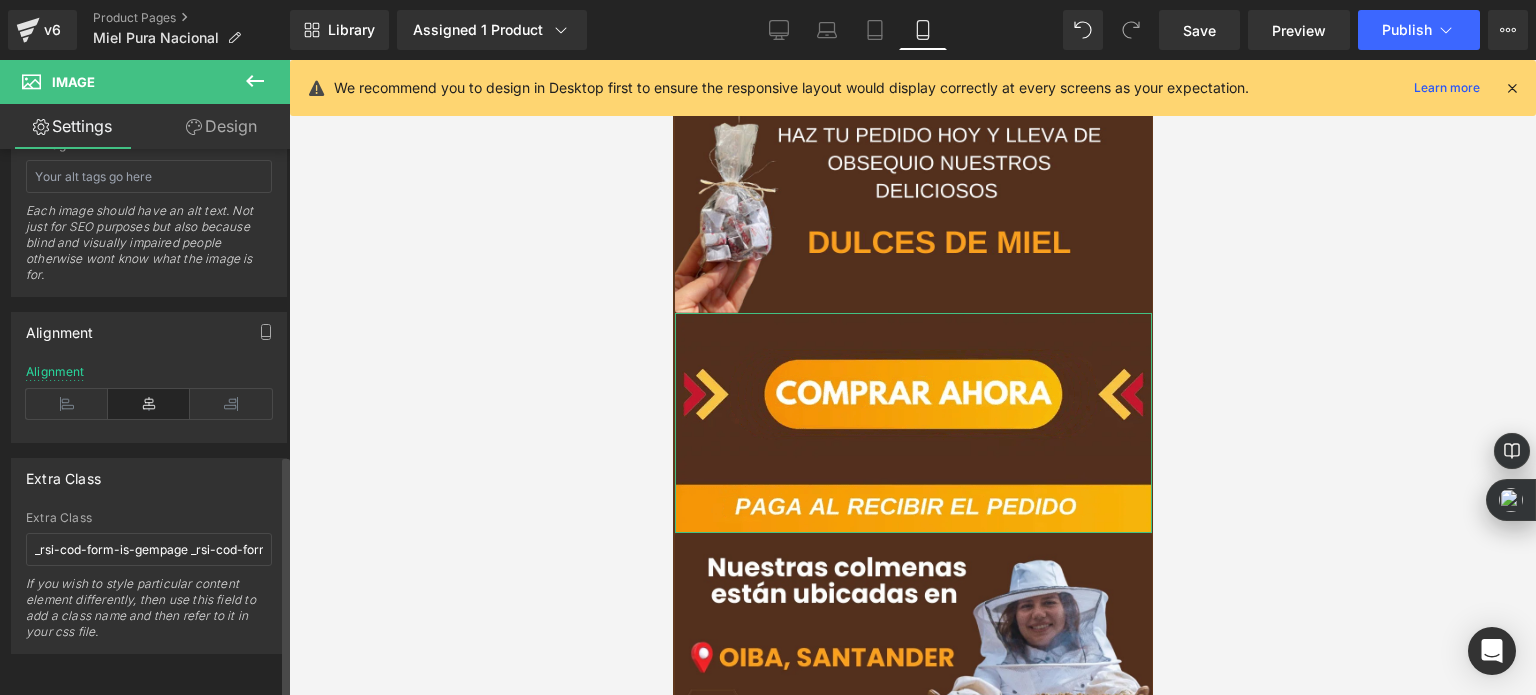 scroll, scrollTop: 1224, scrollLeft: 0, axis: vertical 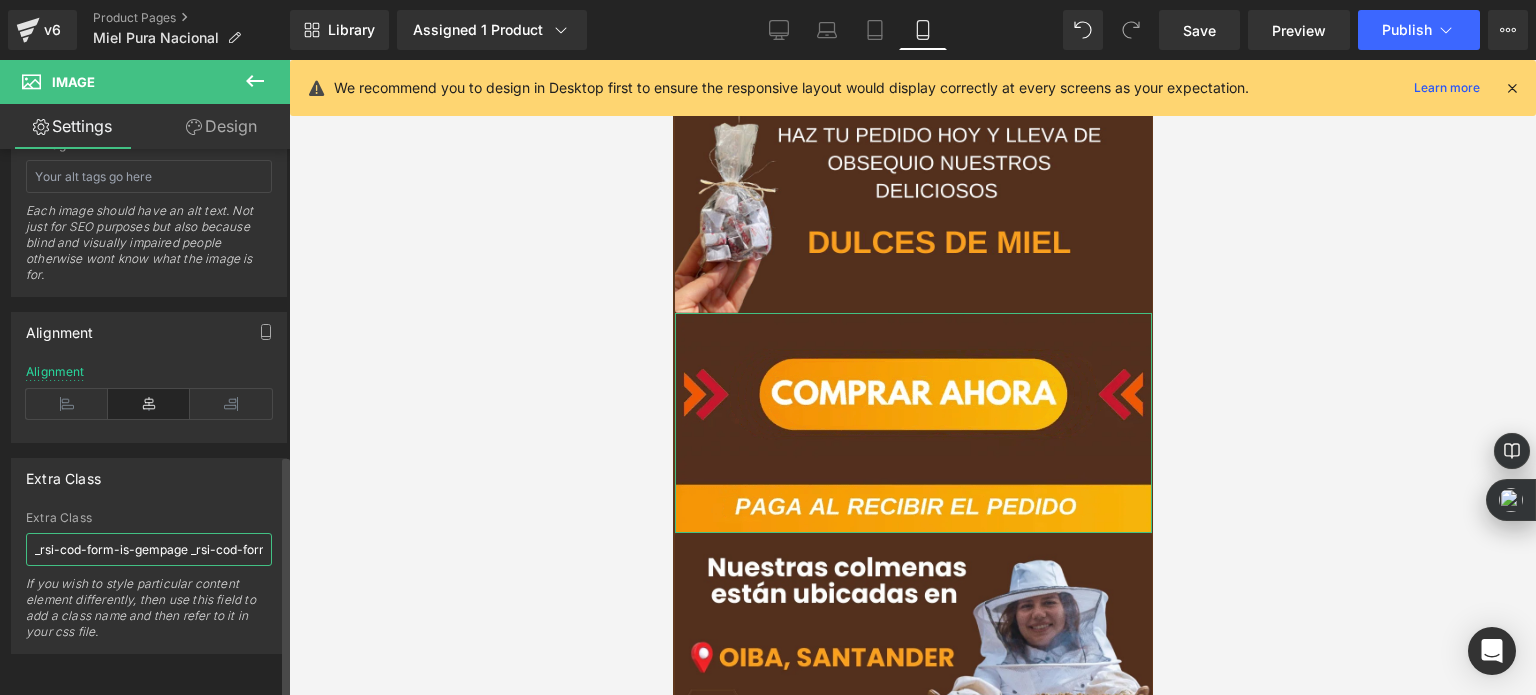 click on "_rsi-cod-form-is-gempage _rsi-cod-form-gempages-button-overwrite" at bounding box center [149, 549] 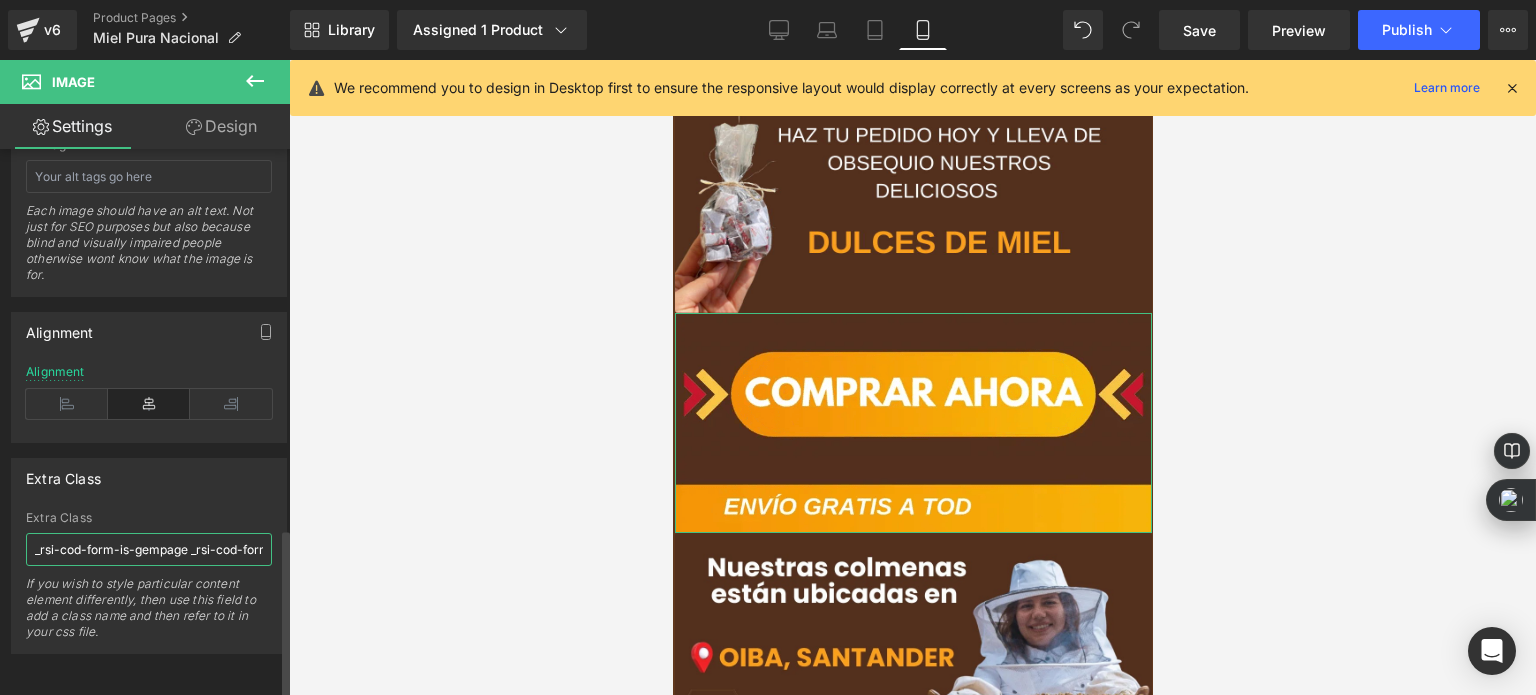 click on "_rsi-cod-form-is-gempage _rsi-cod-form-gempages-button-overwrite" at bounding box center (149, 549) 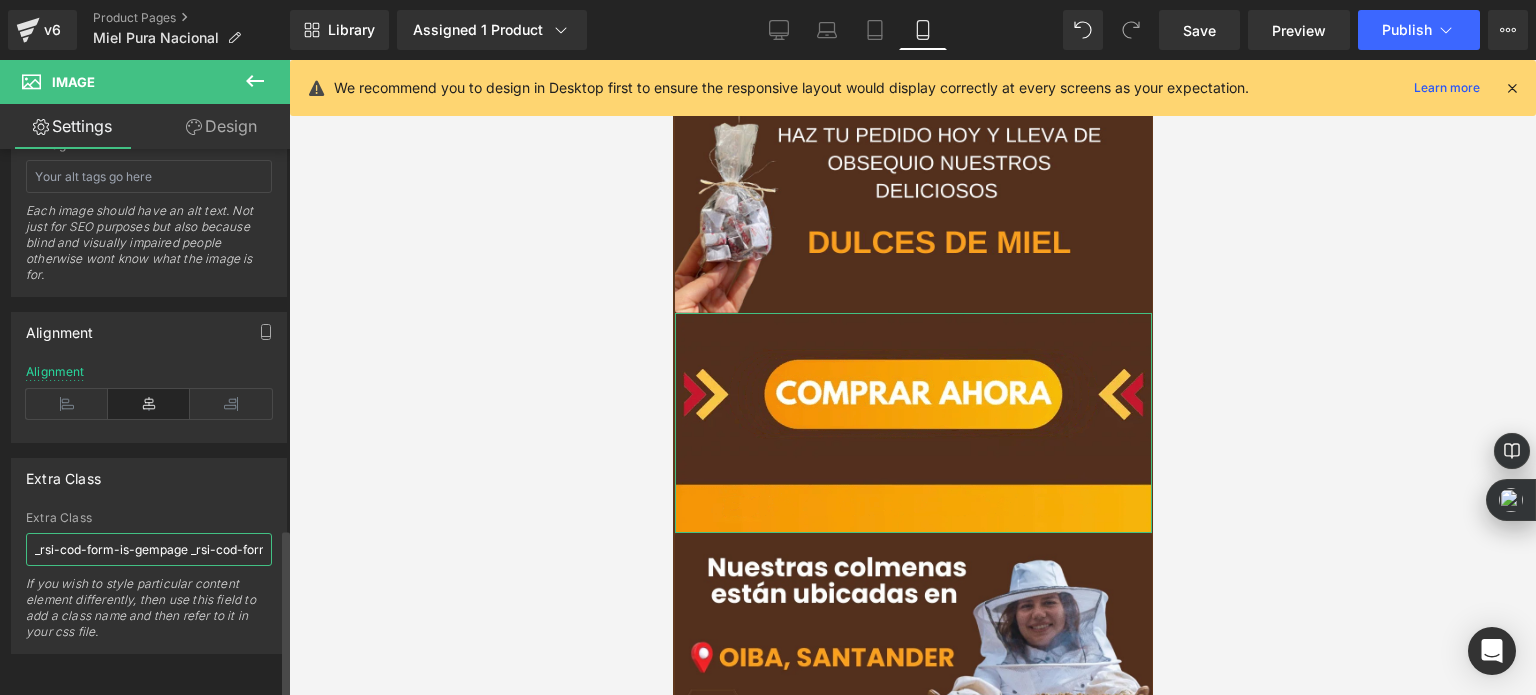 click on "_rsi-cod-form-is-gempage _rsi-cod-form-gempages-button-overwrite" at bounding box center (149, 549) 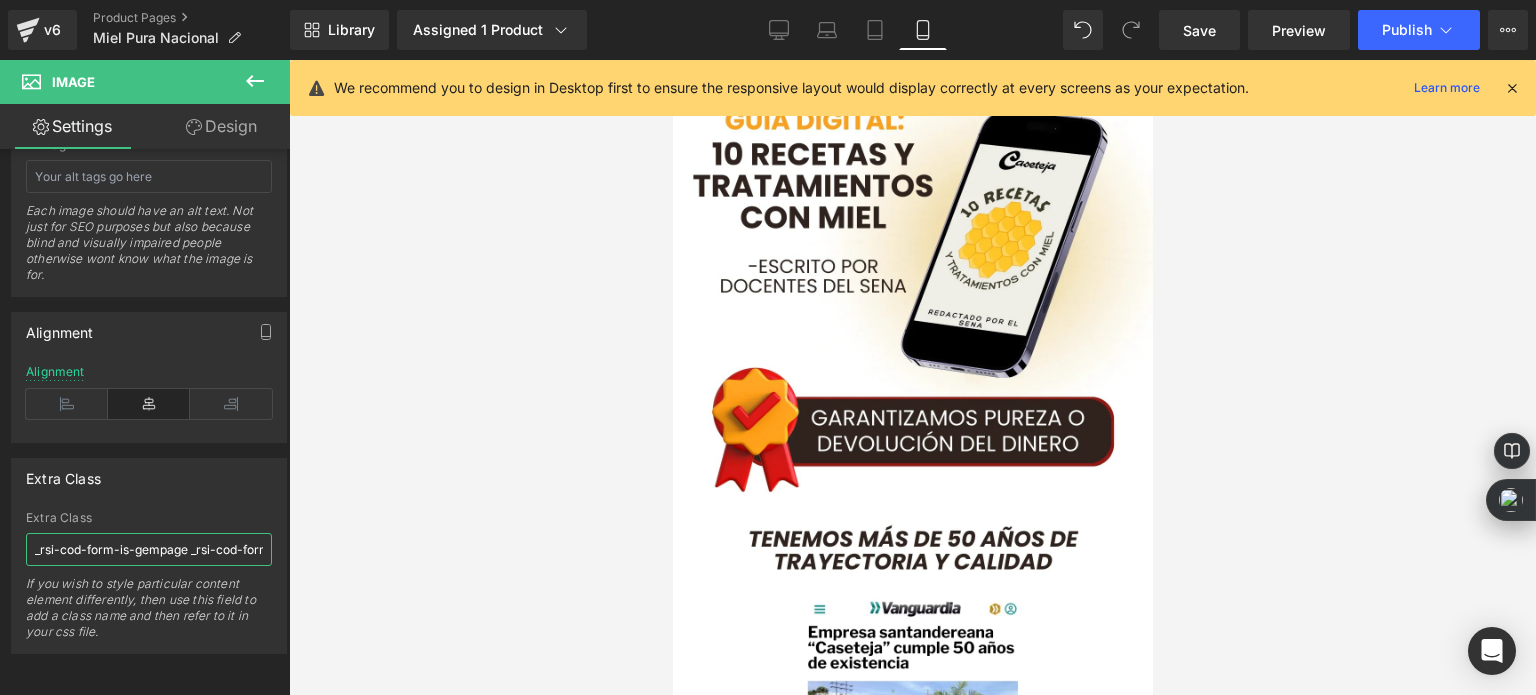 scroll, scrollTop: 5816, scrollLeft: 0, axis: vertical 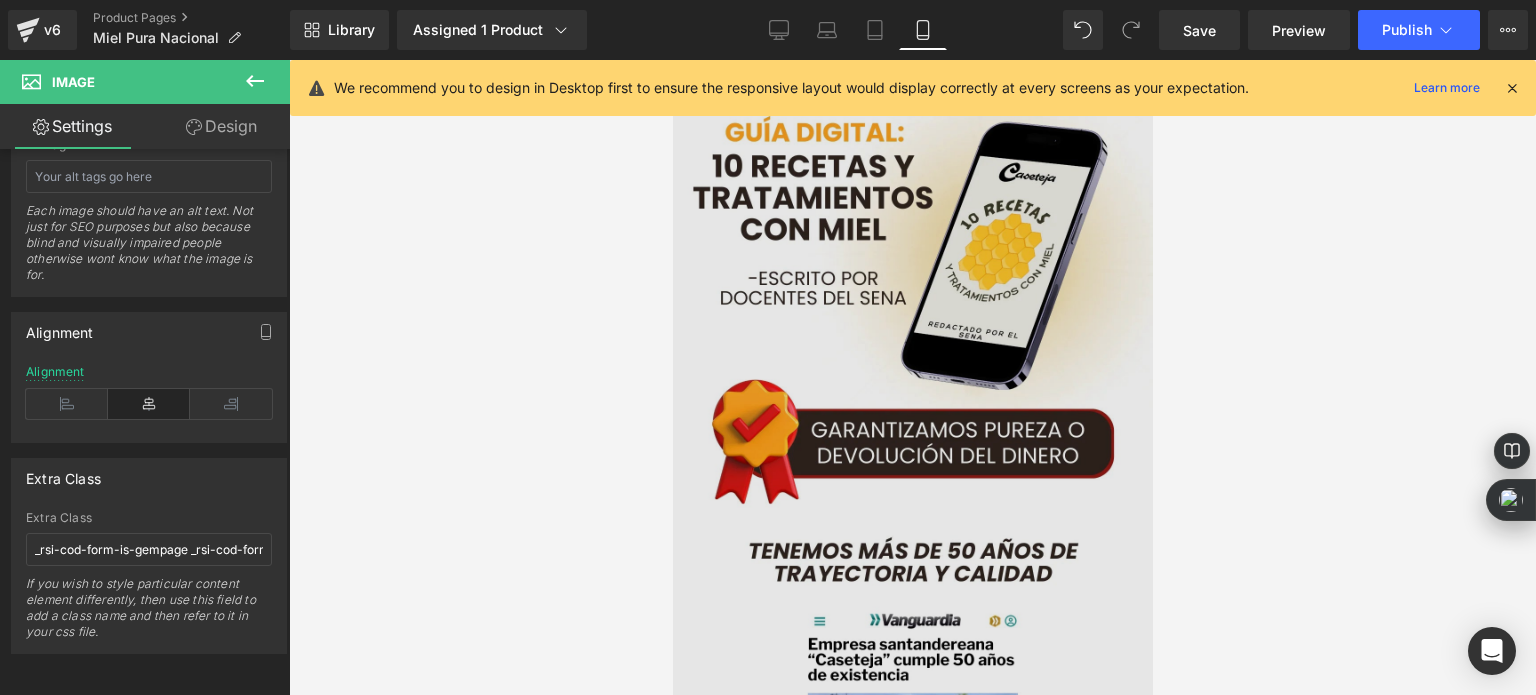 click at bounding box center (912, 400) 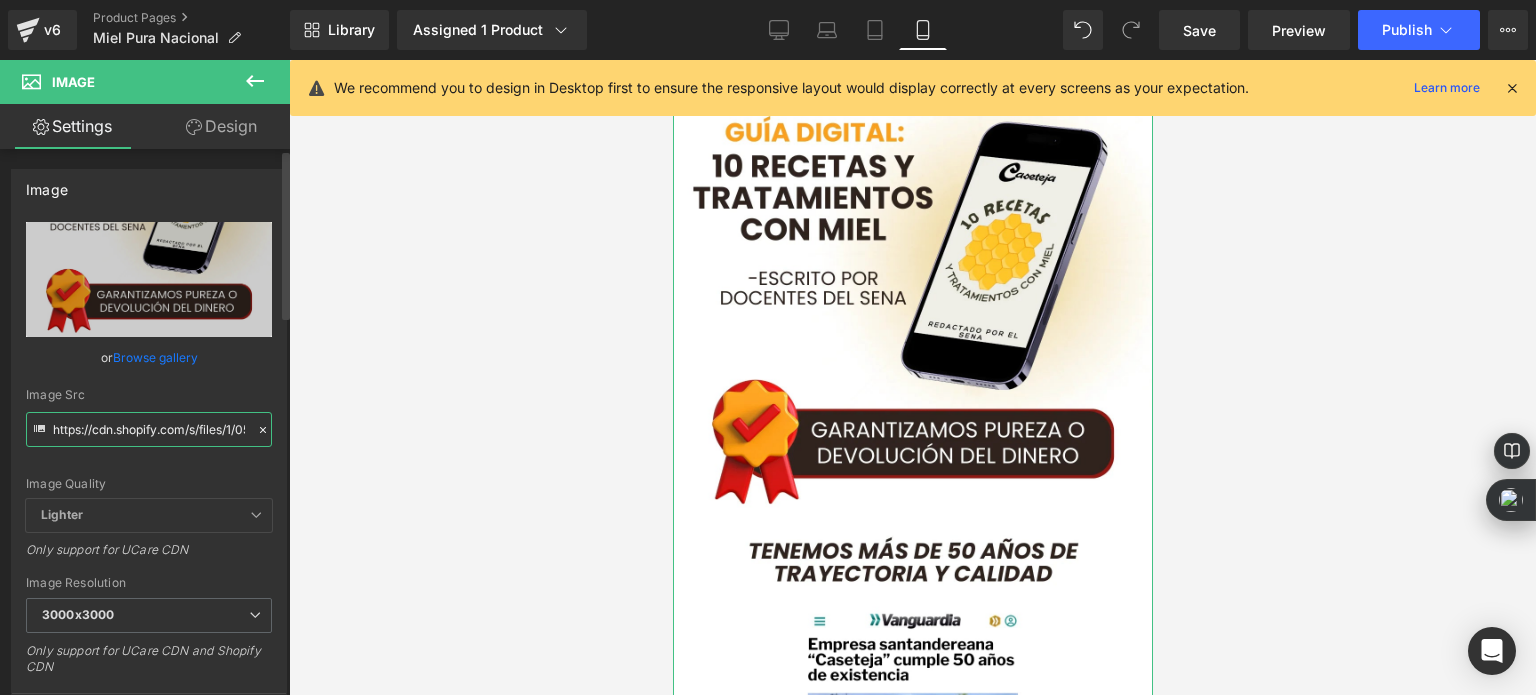 click on "https://cdn.shopify.com/s/files/1/0535/0549/1125/files/Endulza_tus_dias_de_manera_saludable_3_3000x3000.webp?v=1728527940" at bounding box center [149, 429] 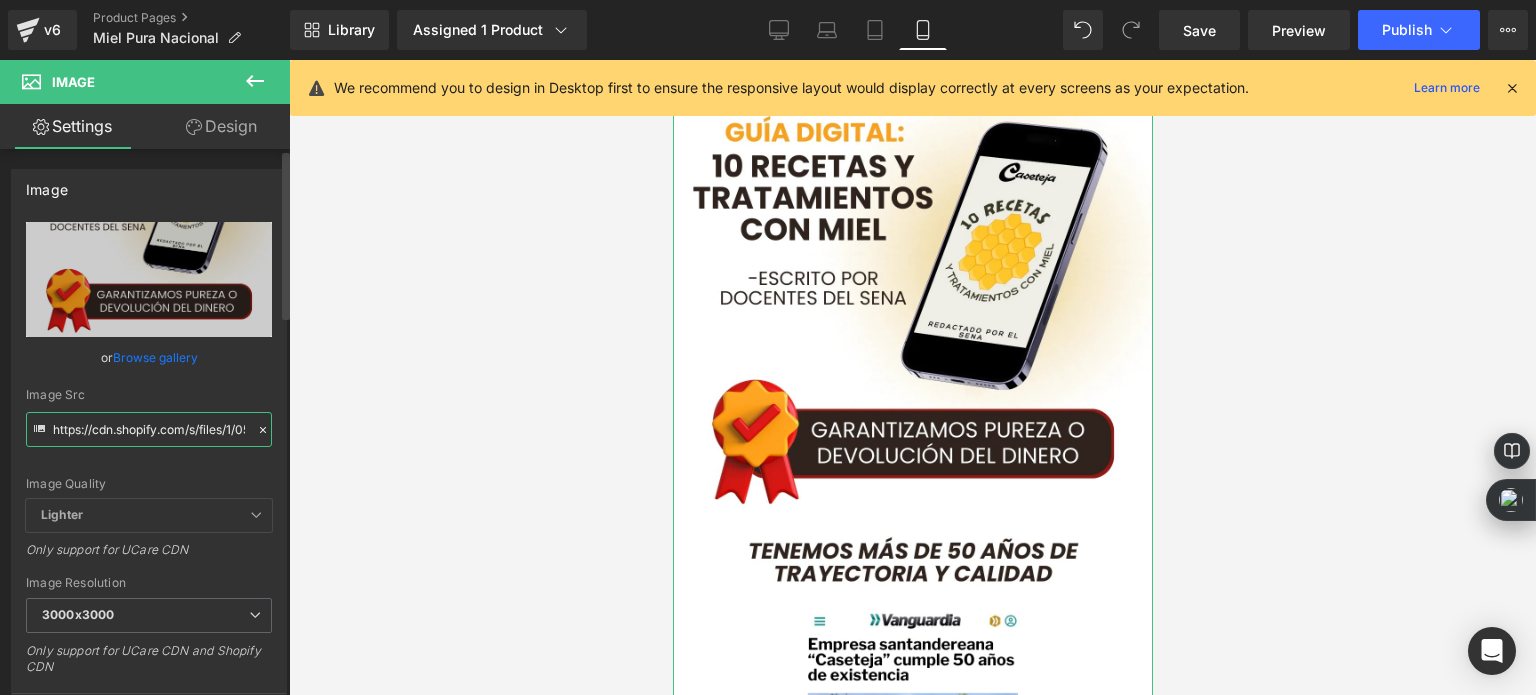 click on "https://cdn.shopify.com/s/files/1/0535/0549/1125/files/Endulza_tus_dias_de_manera_saludable_3_3000x3000.webp?v=1728527940" at bounding box center (149, 429) 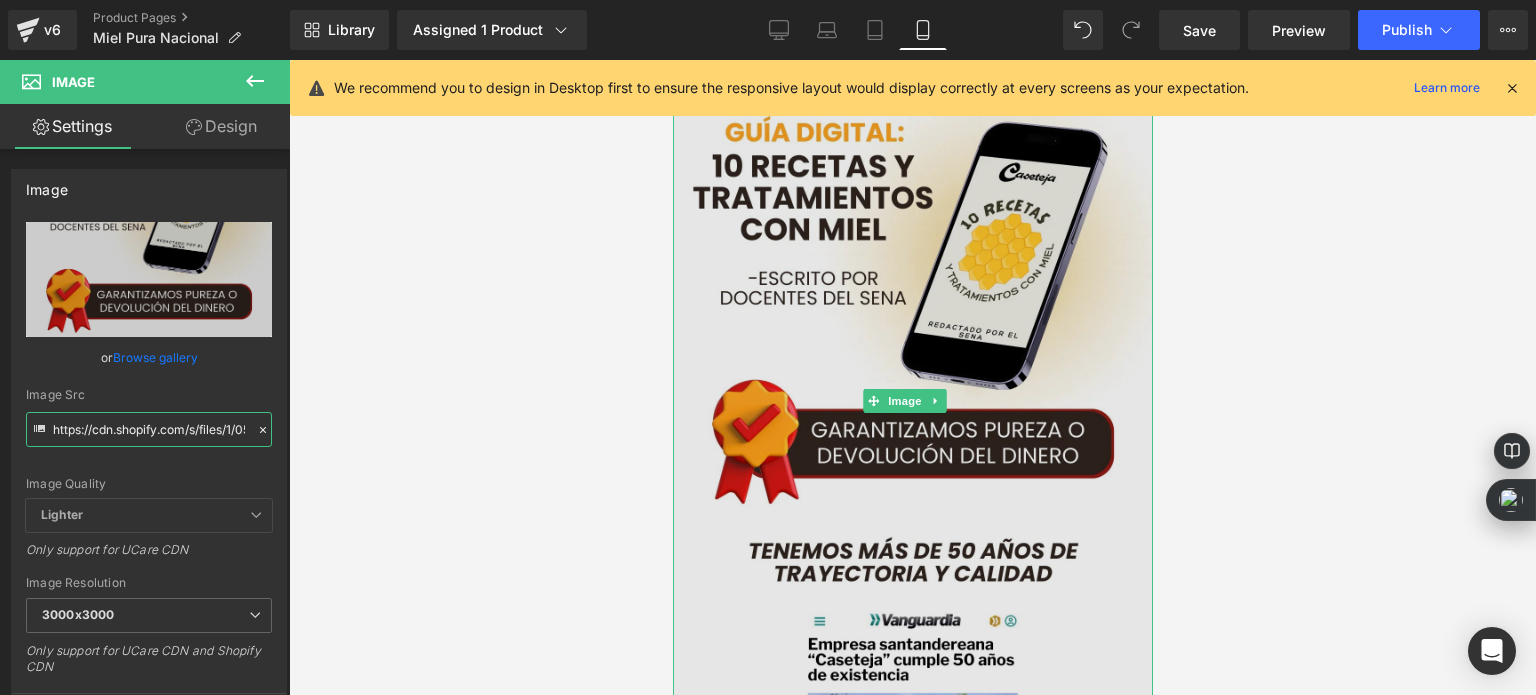 click at bounding box center (912, 400) 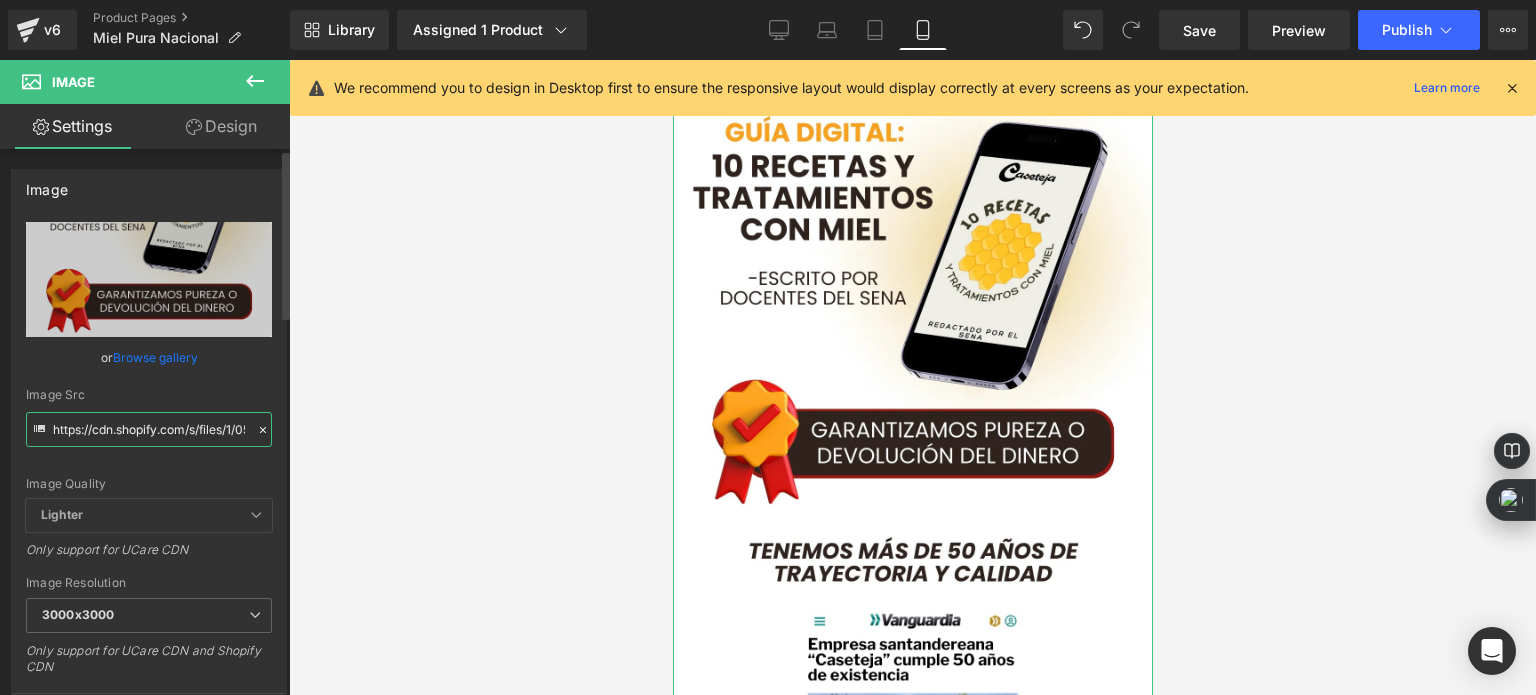 click on "https://cdn.shopify.com/s/files/1/0535/0549/1125/files/Endulza_tus_dias_de_manera_saludable_3_3000x3000.webp?v=1728527940" at bounding box center (149, 429) 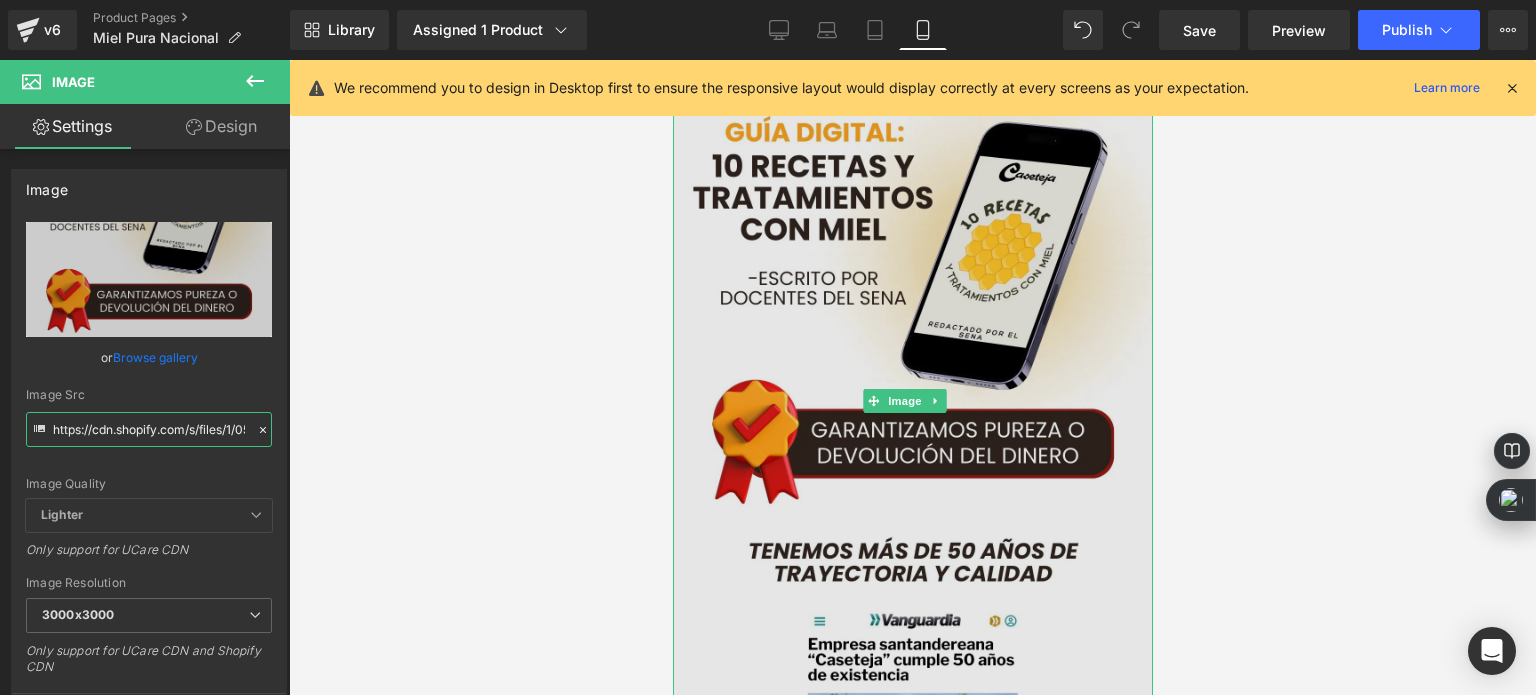 click at bounding box center [912, 400] 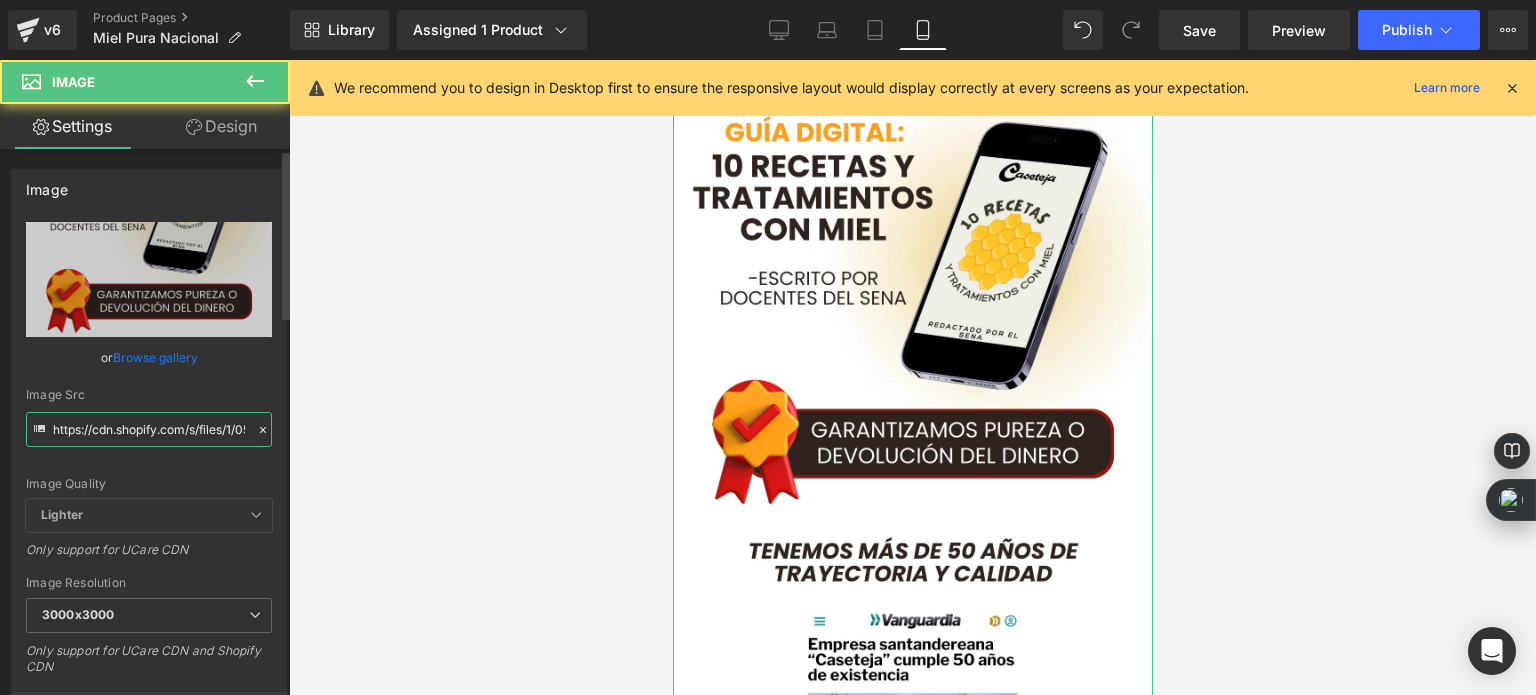 click on "https://cdn.shopify.com/s/files/1/0535/0549/1125/files/Endulza_tus_dias_de_manera_saludable_3_3000x3000.webp?v=1728527940" at bounding box center [149, 429] 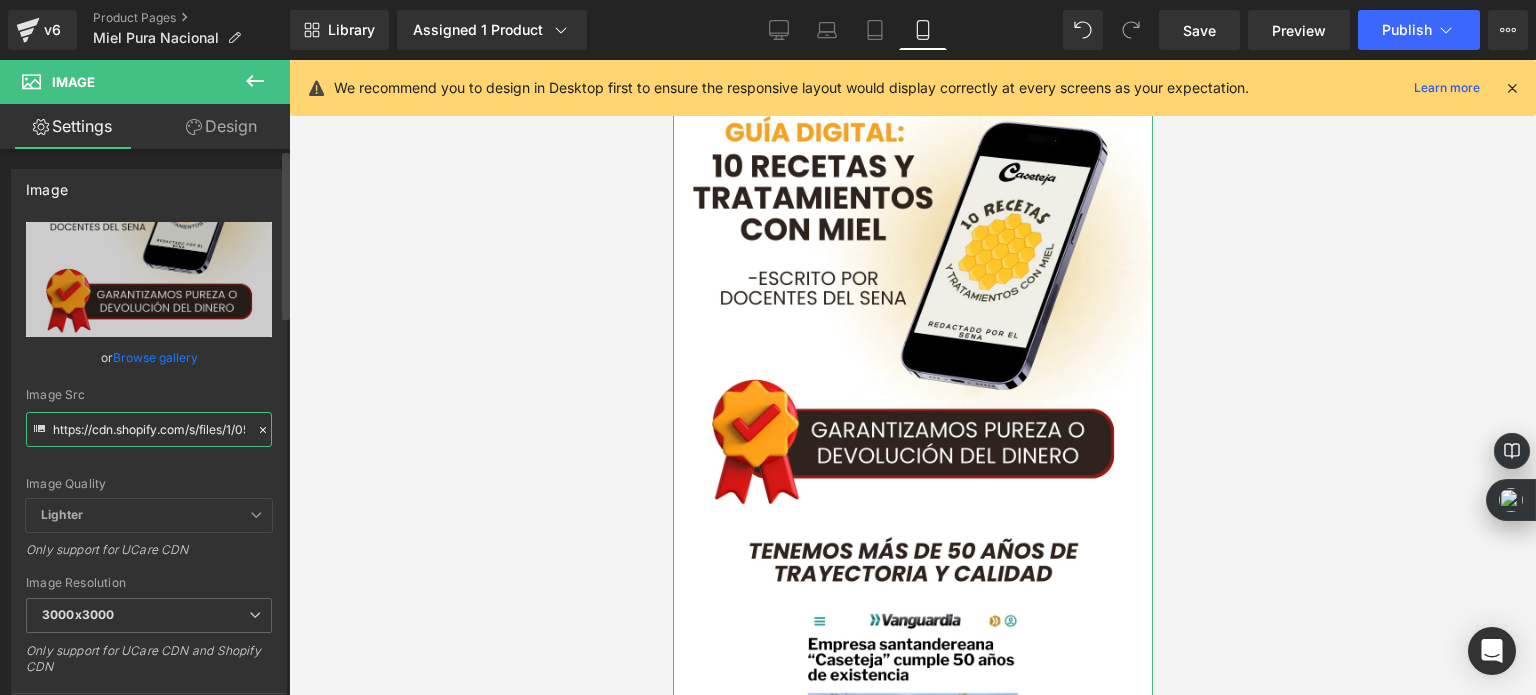 click on "https://cdn.shopify.com/s/files/1/0535/0549/1125/files/Endulza_tus_dias_de_manera_saludable_3_3000x3000.webp?v=1728527940" at bounding box center [149, 429] 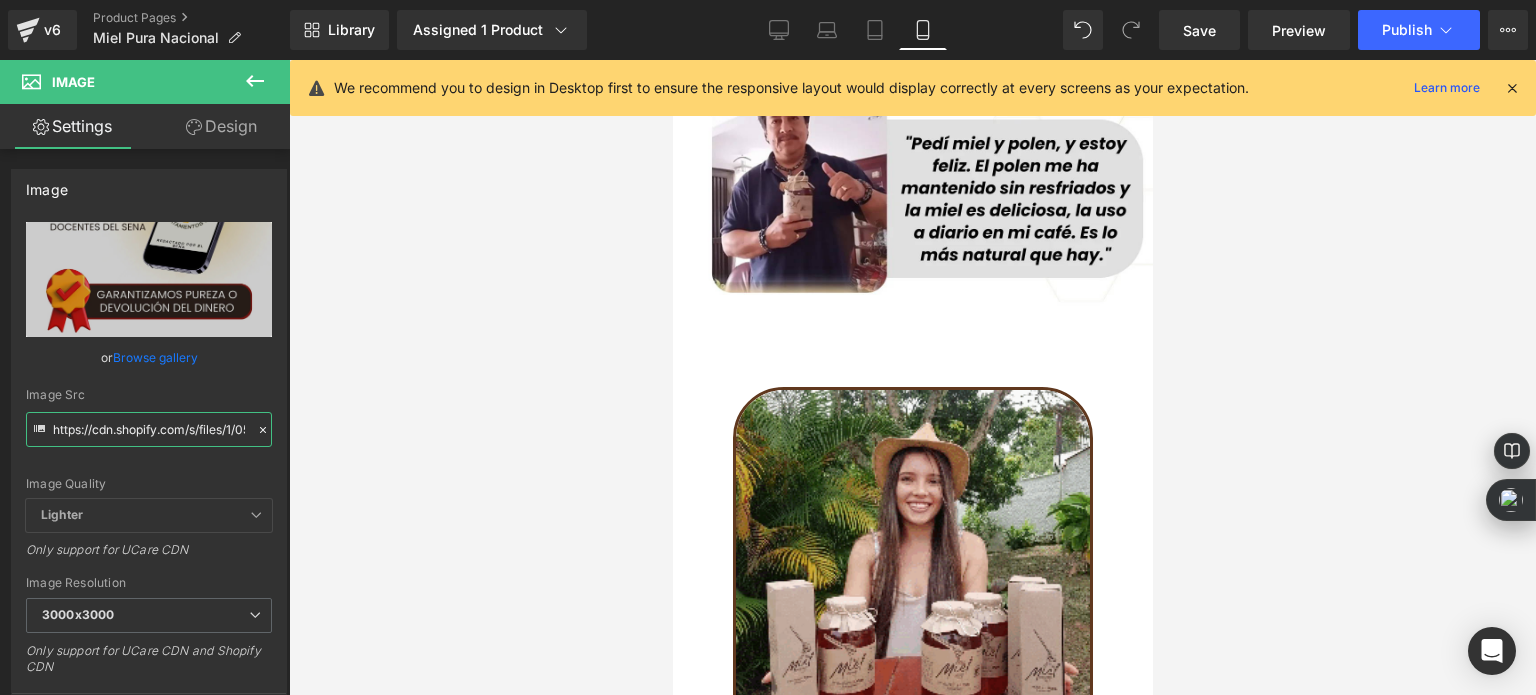 scroll, scrollTop: 7116, scrollLeft: 0, axis: vertical 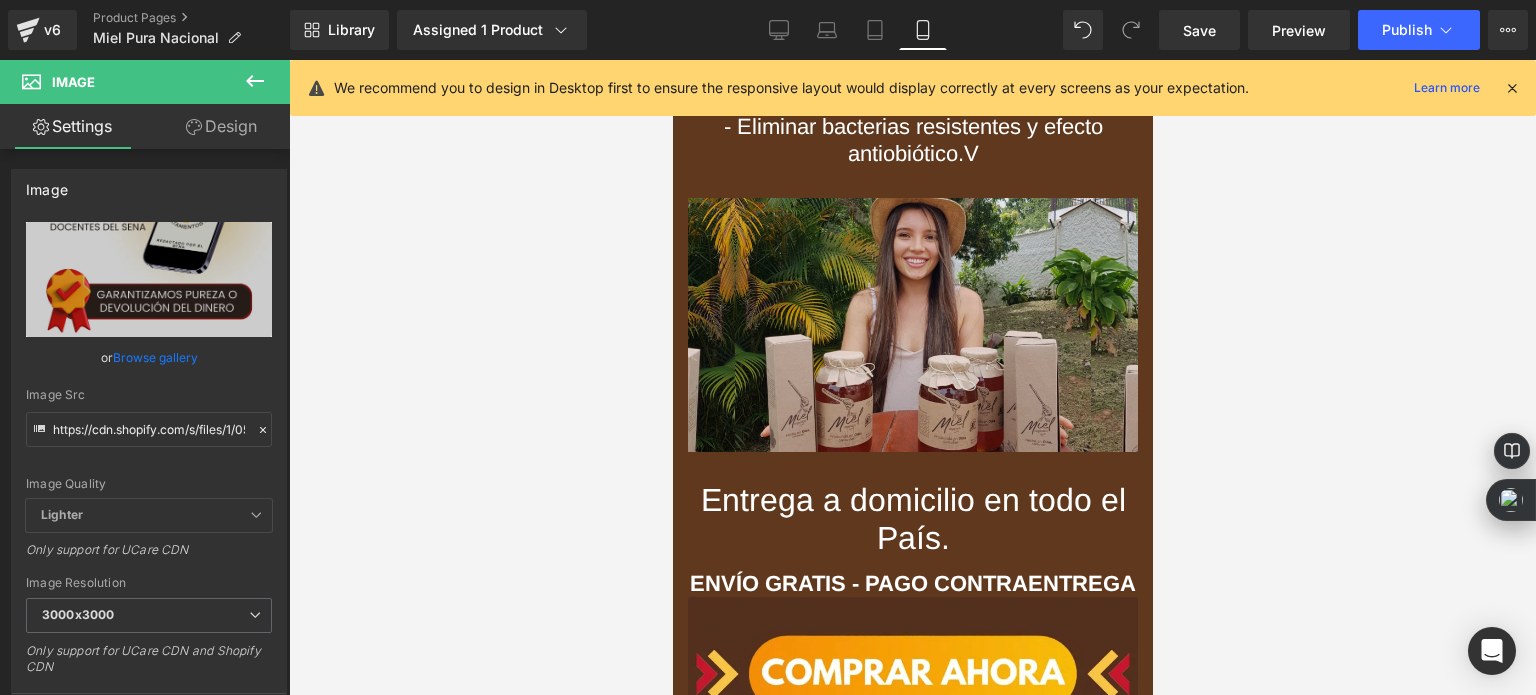 click at bounding box center [912, 324] 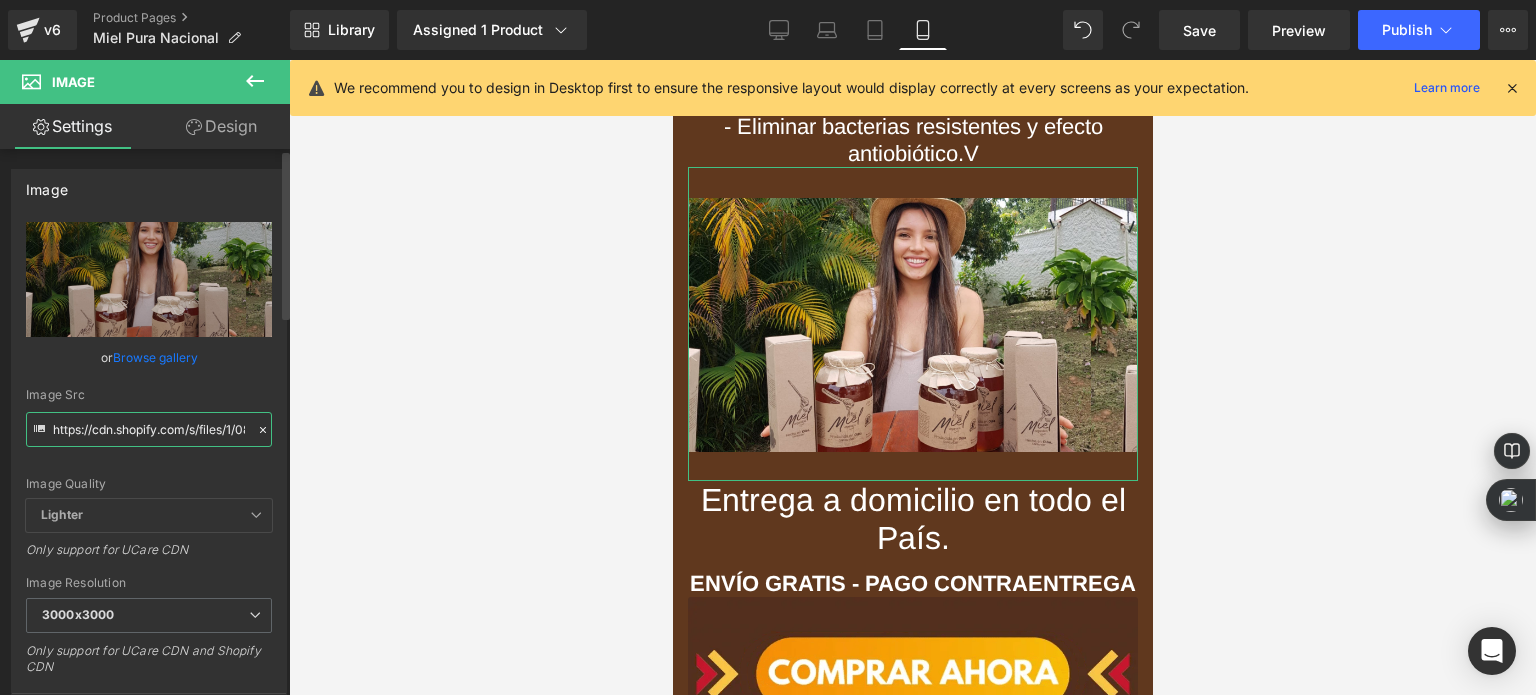 click on "https://cdn.shopify.com/s/files/1/0805/2968/6815/files/MIEL-100_-PURA-_7__1_3000x3000.webp?v=1696910701" at bounding box center [149, 429] 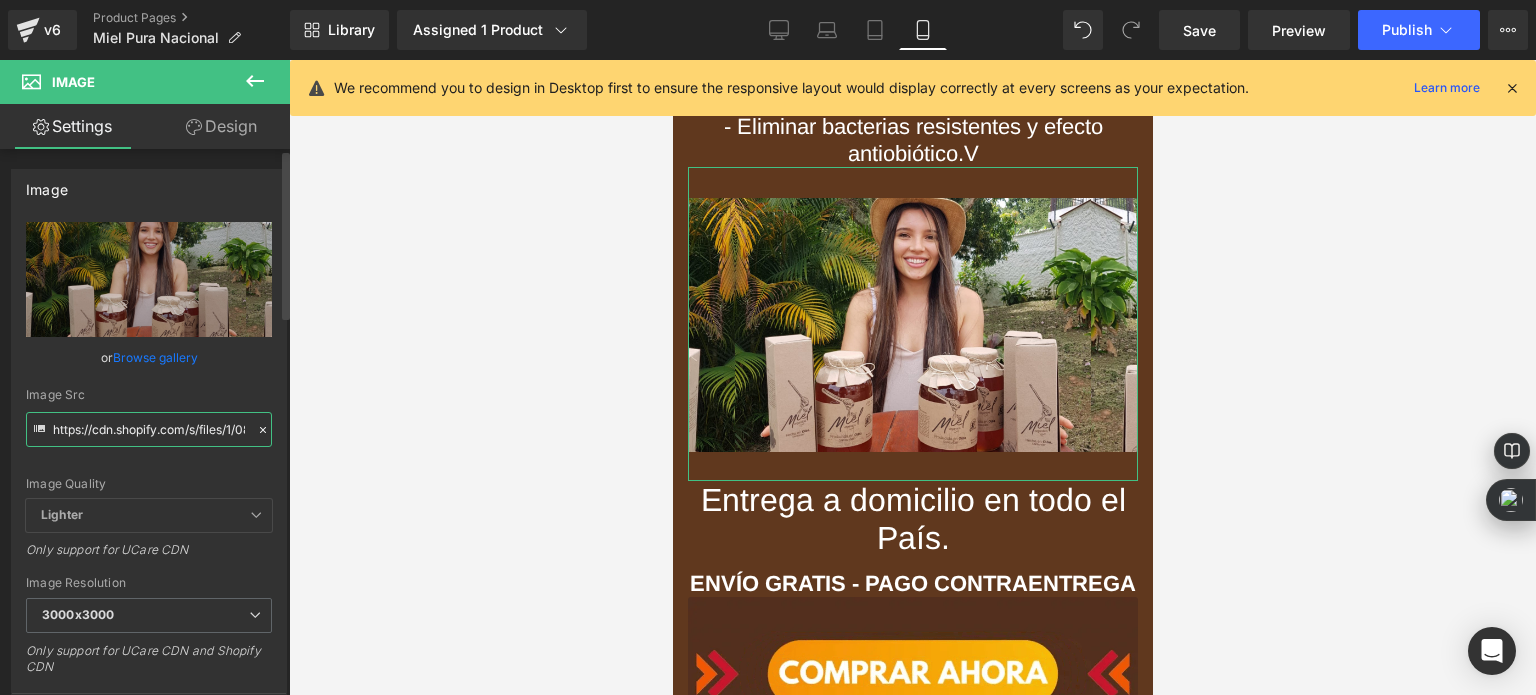 click on "https://cdn.shopify.com/s/files/1/0805/2968/6815/files/MIEL-100_-PURA-_7__1_3000x3000.webp?v=1696910701" at bounding box center (149, 429) 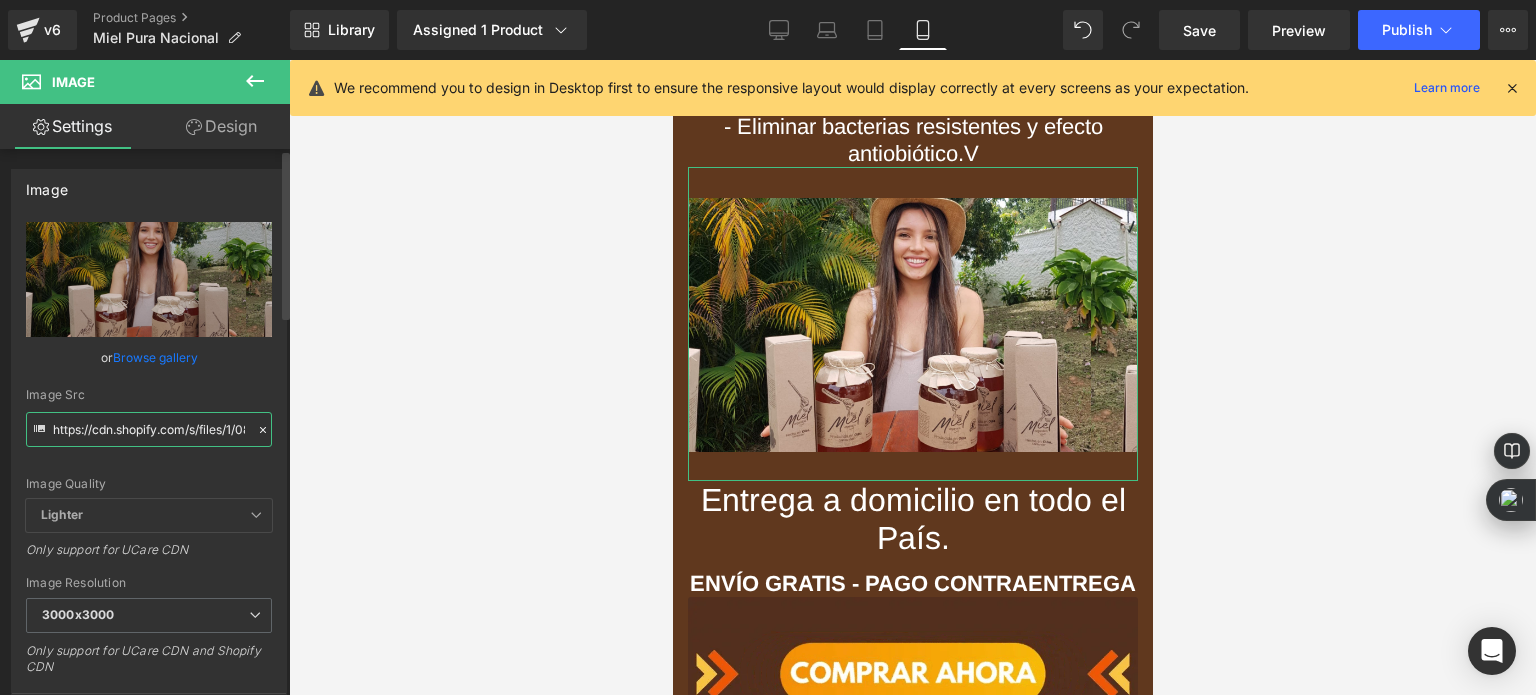 click on "https://cdn.shopify.com/s/files/1/0805/2968/6815/files/MIEL-100_-PURA-_7__1_3000x3000.webp?v=1696910701" at bounding box center [149, 429] 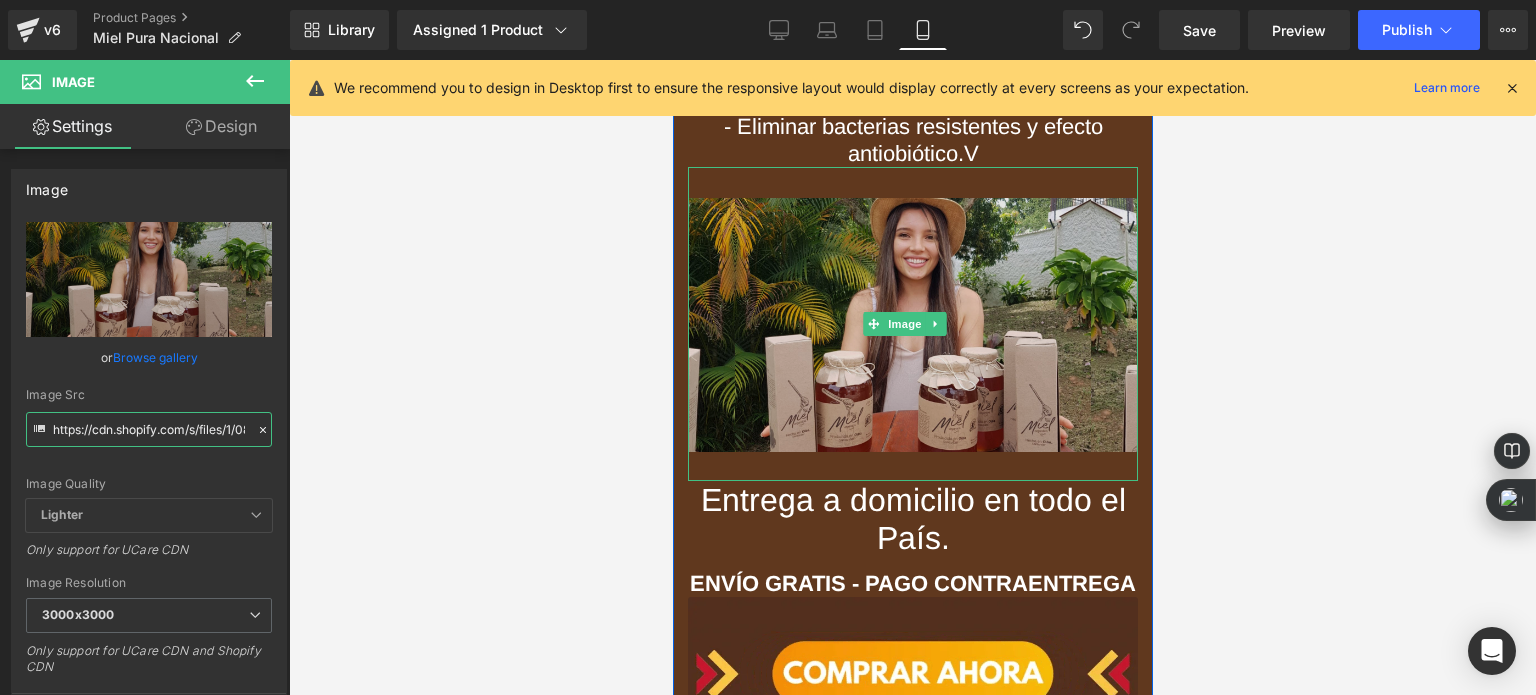 click at bounding box center [912, 324] 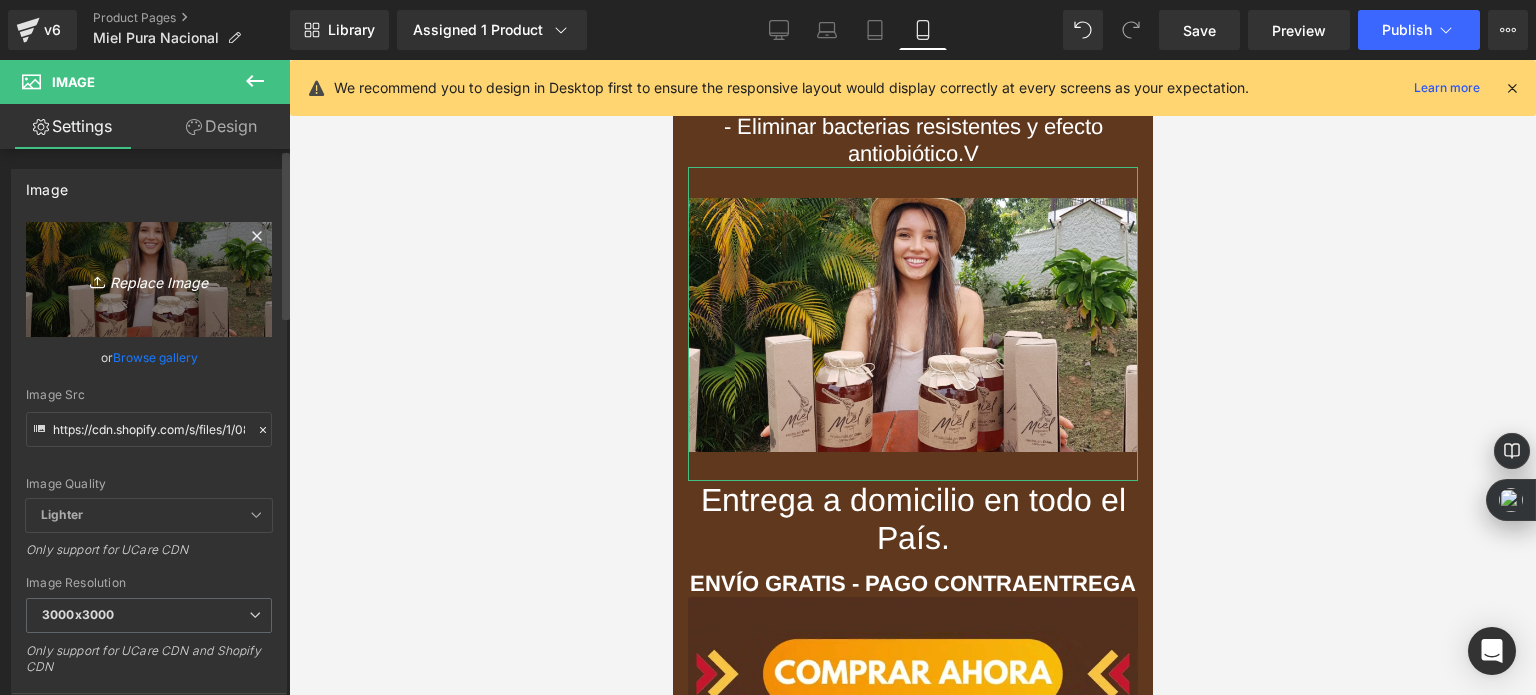 click on "Replace Image" at bounding box center [149, 279] 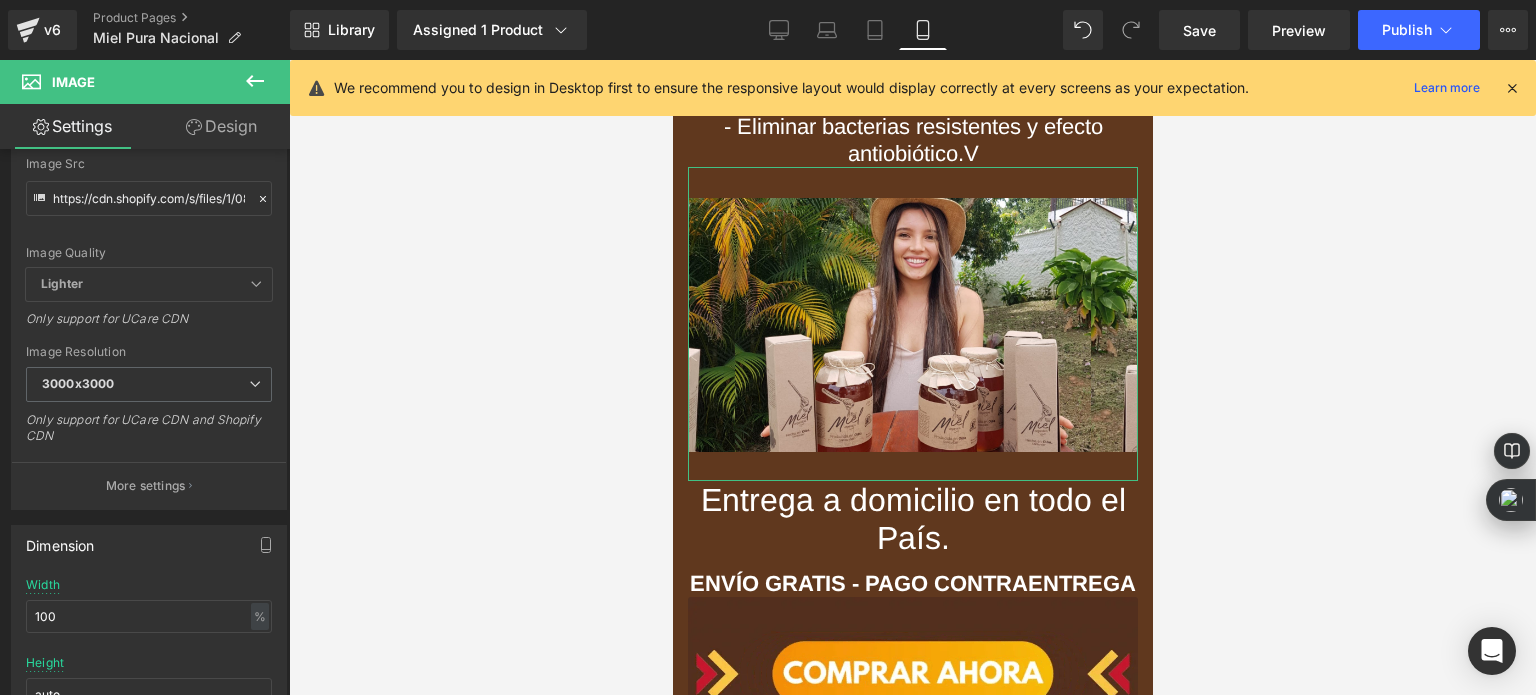 scroll, scrollTop: 0, scrollLeft: 0, axis: both 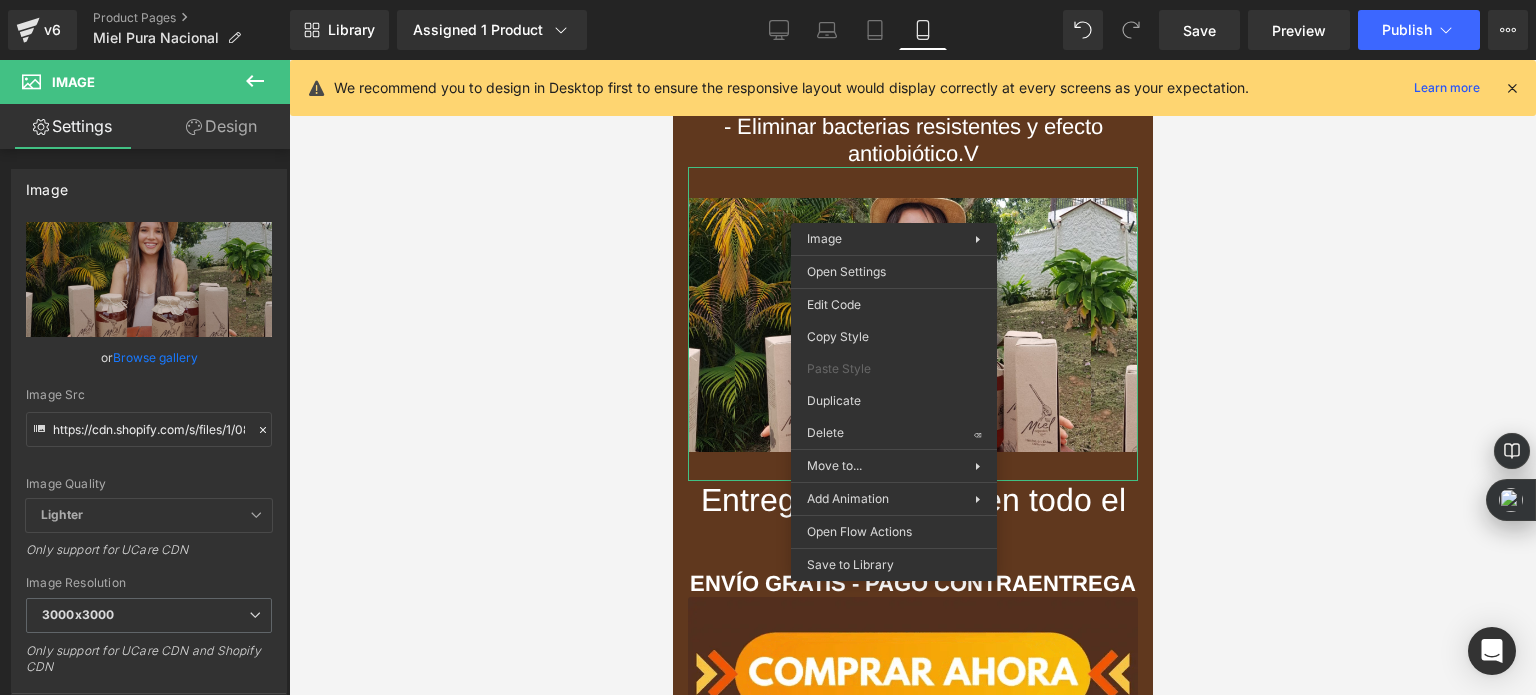 drag, startPoint x: 585, startPoint y: 414, endPoint x: 651, endPoint y: 395, distance: 68.68042 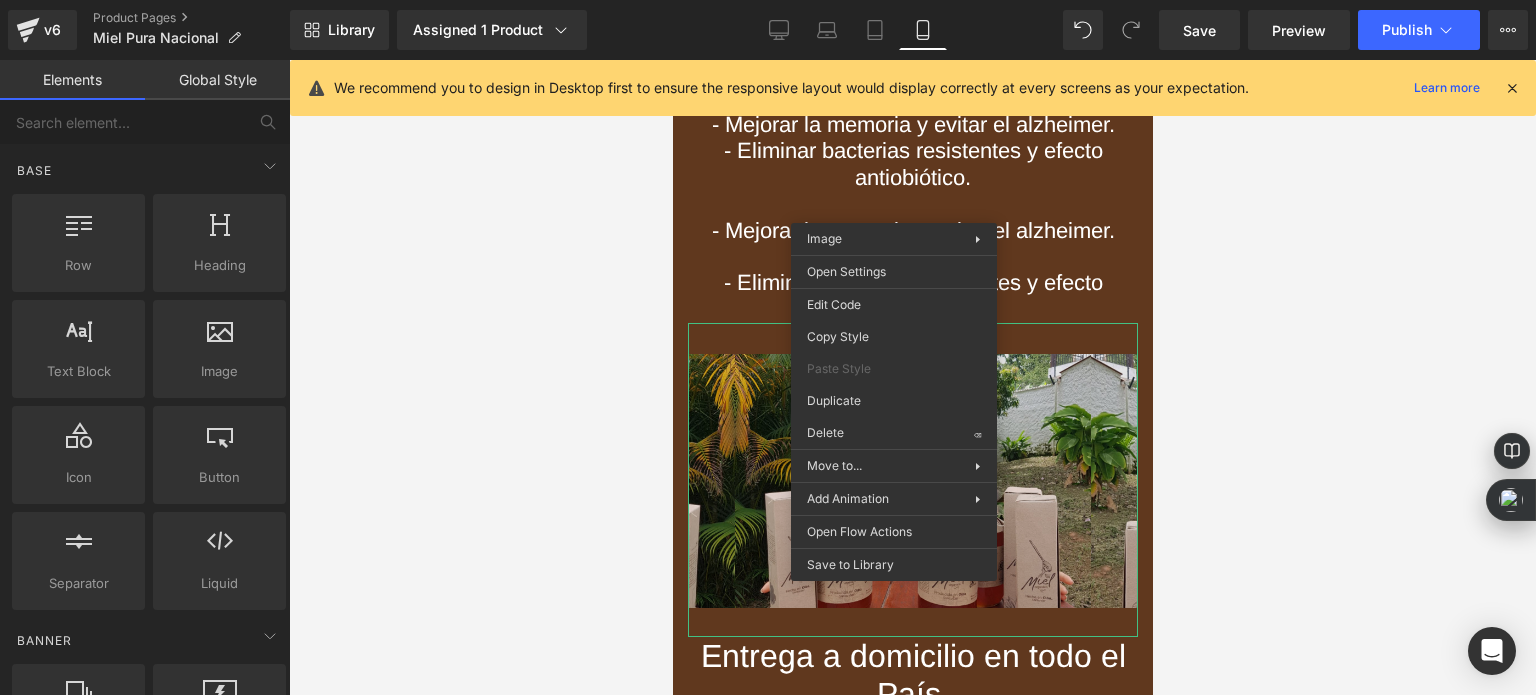 scroll, scrollTop: 8216, scrollLeft: 0, axis: vertical 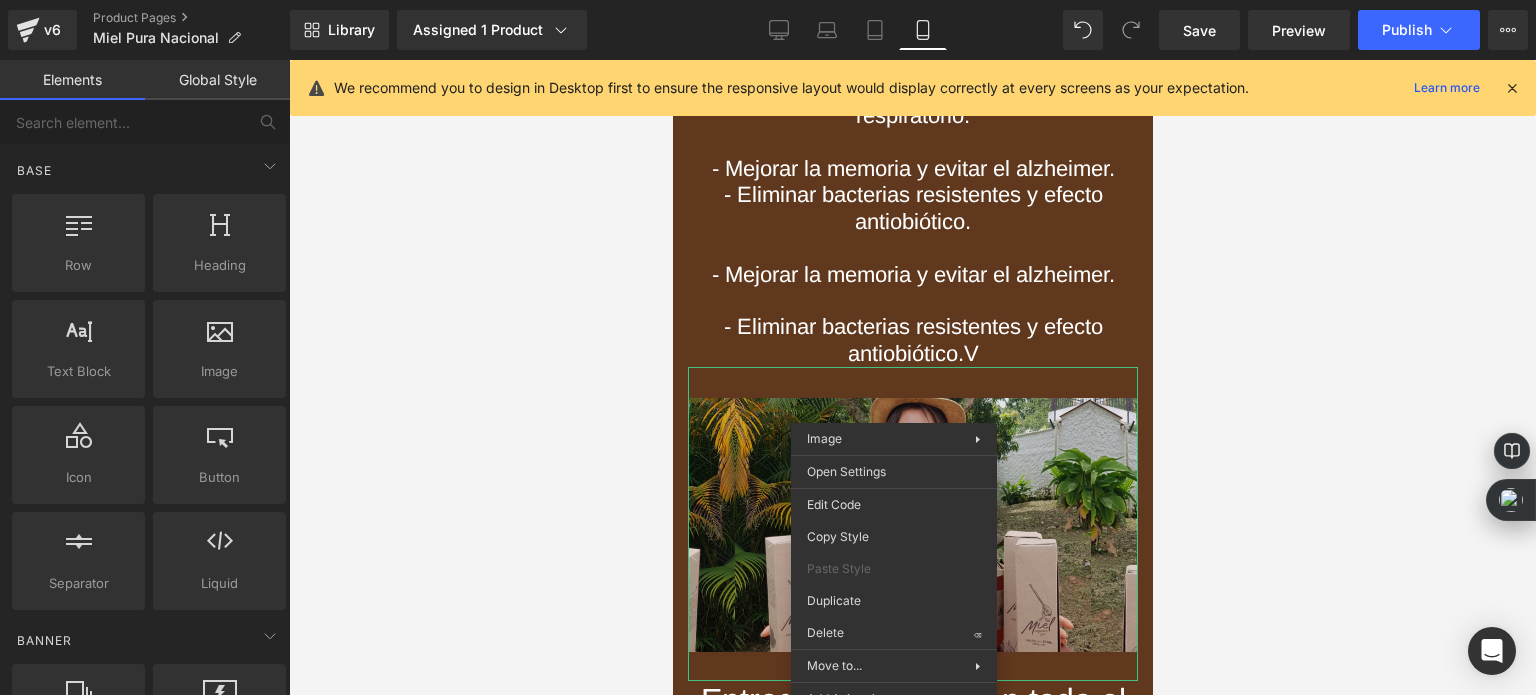 click at bounding box center [912, 524] 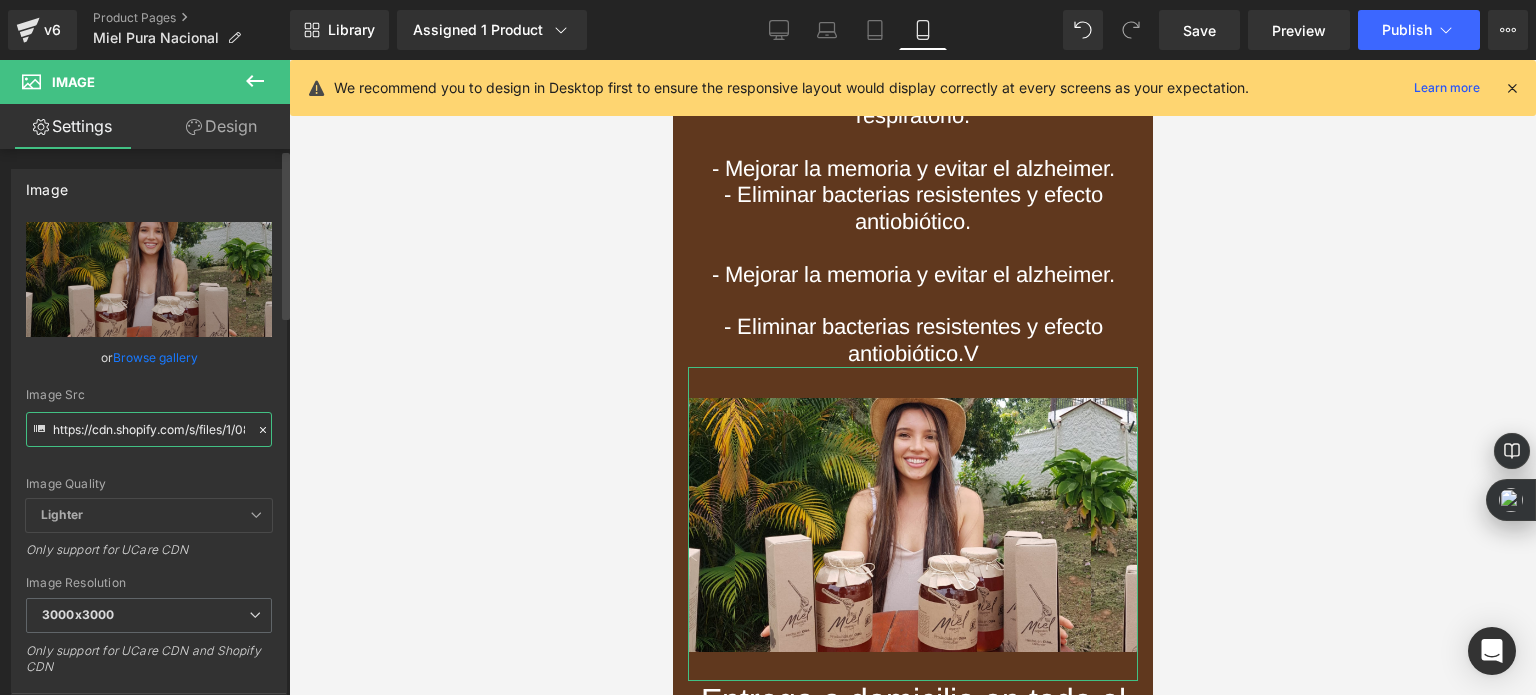 click on "https://cdn.shopify.com/s/files/1/0805/2968/6815/files/MIEL-100_-PURA-_7__1_3000x3000.webp?v=1696910701" at bounding box center (149, 429) 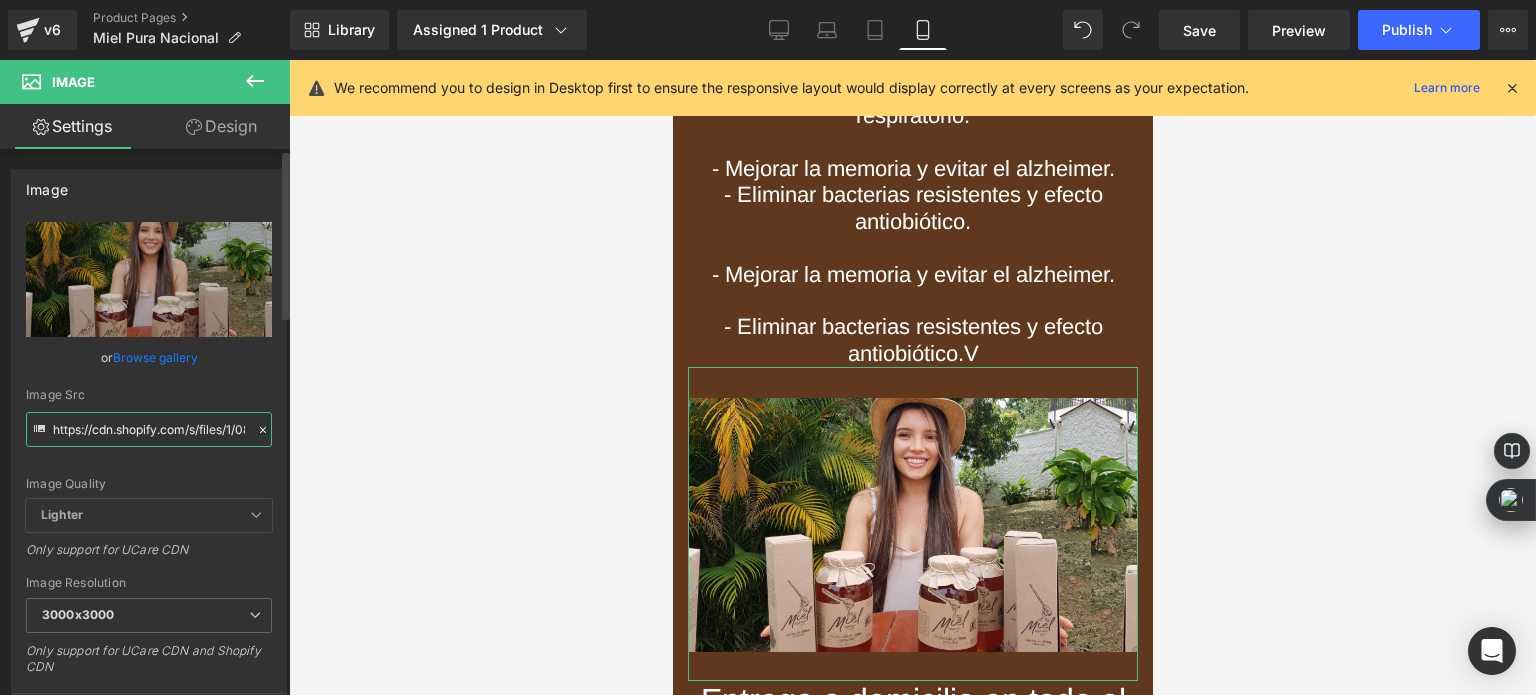 click on "https://cdn.shopify.com/s/files/1/0805/2968/6815/files/MIEL-100_-PURA-_7__1_3000x3000.webp?v=1696910701" at bounding box center [149, 429] 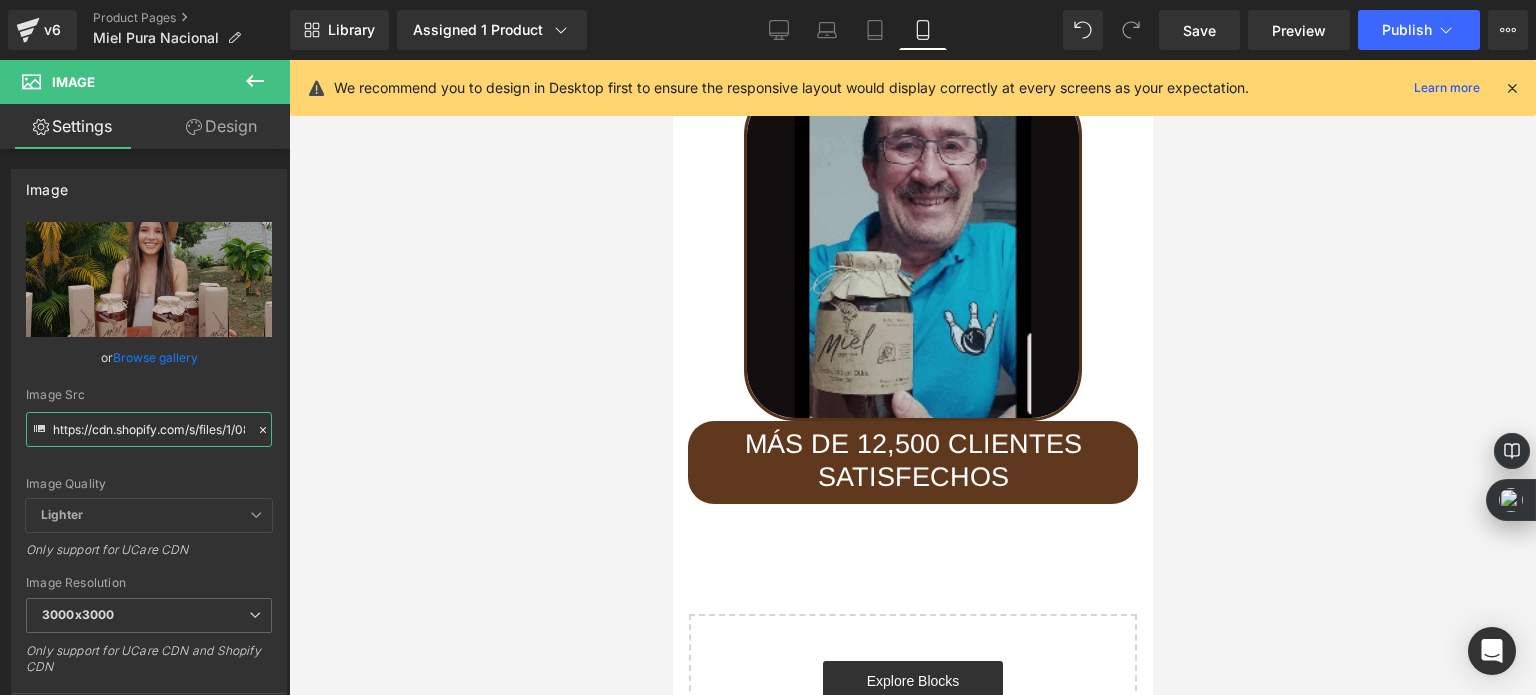 scroll, scrollTop: 9016, scrollLeft: 0, axis: vertical 